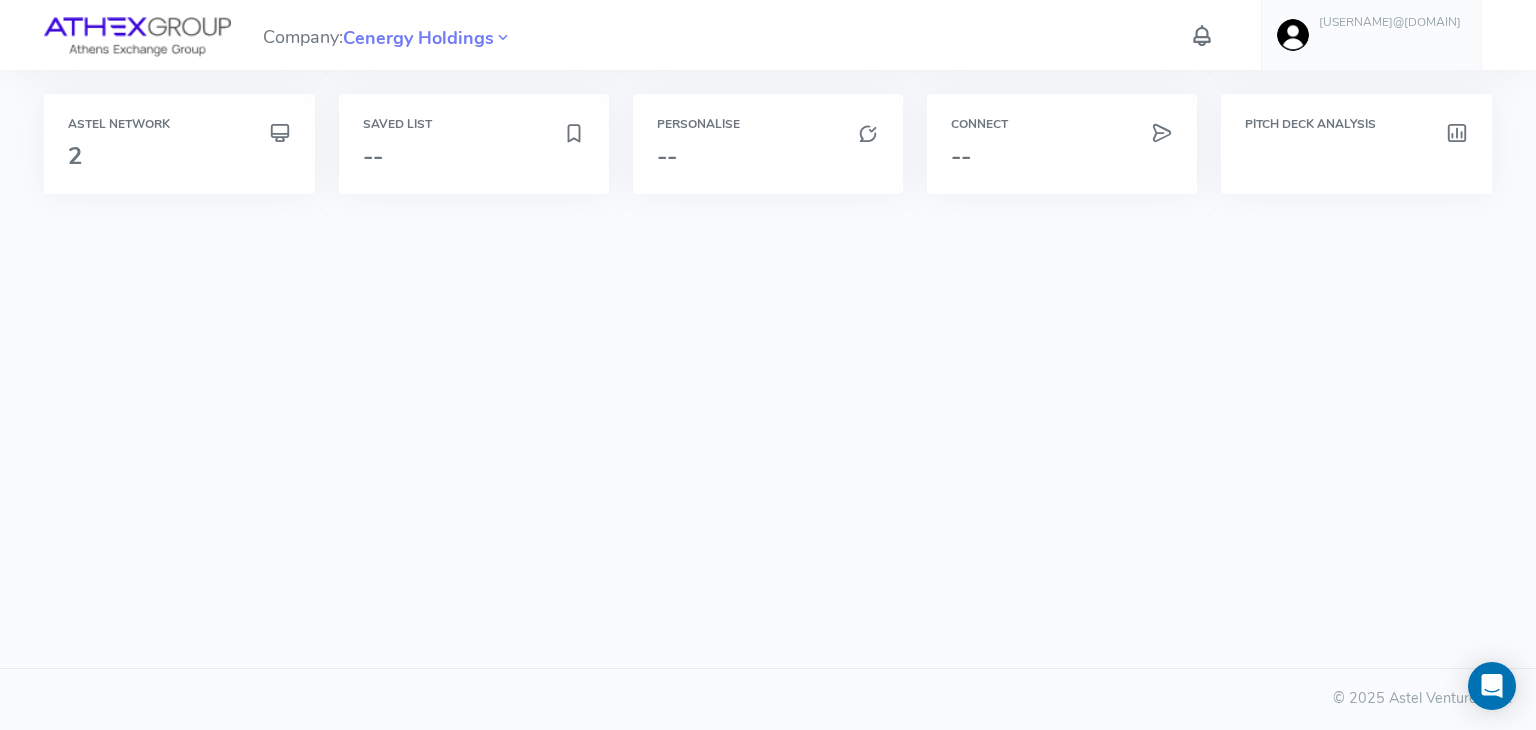 scroll, scrollTop: 0, scrollLeft: 0, axis: both 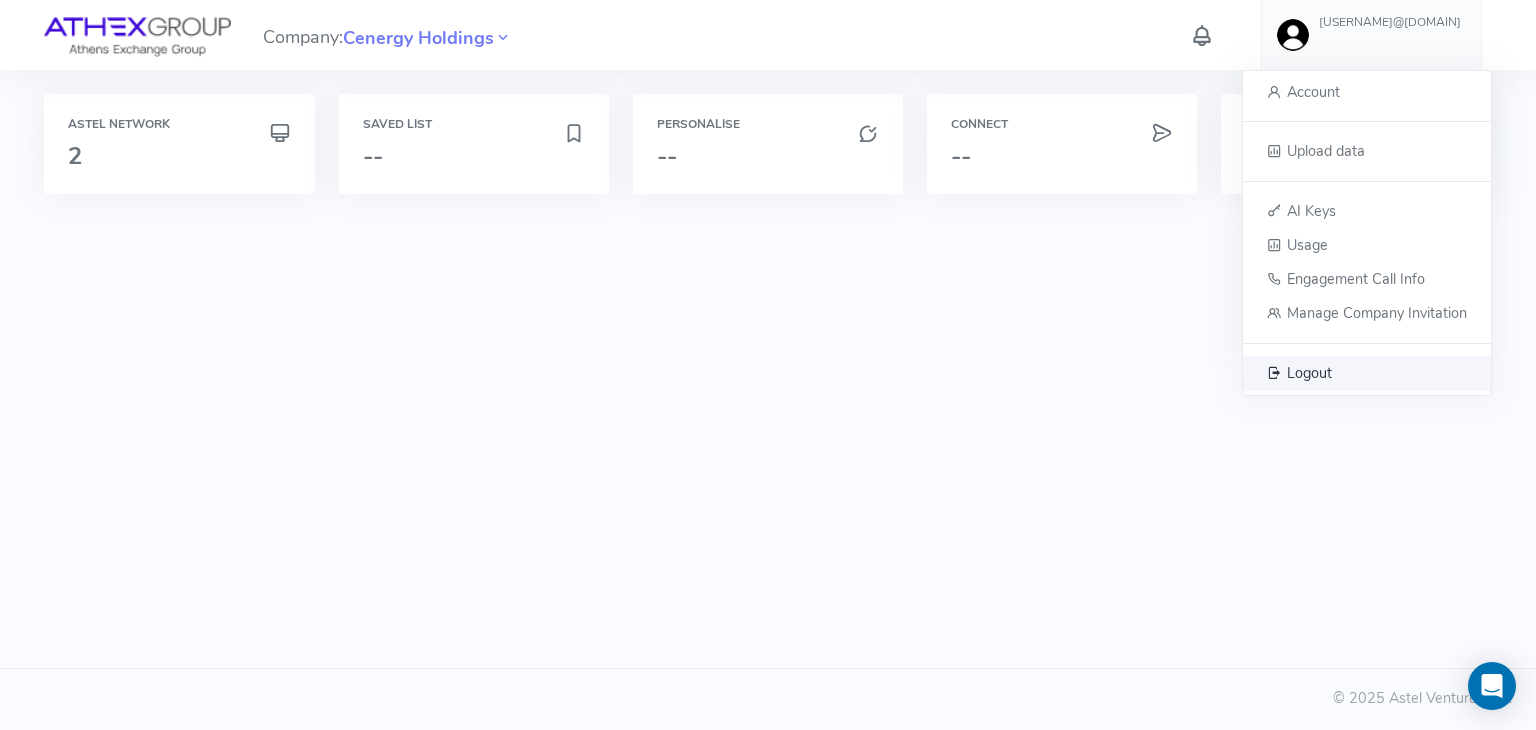 click on "Logout" at bounding box center (1309, 372) 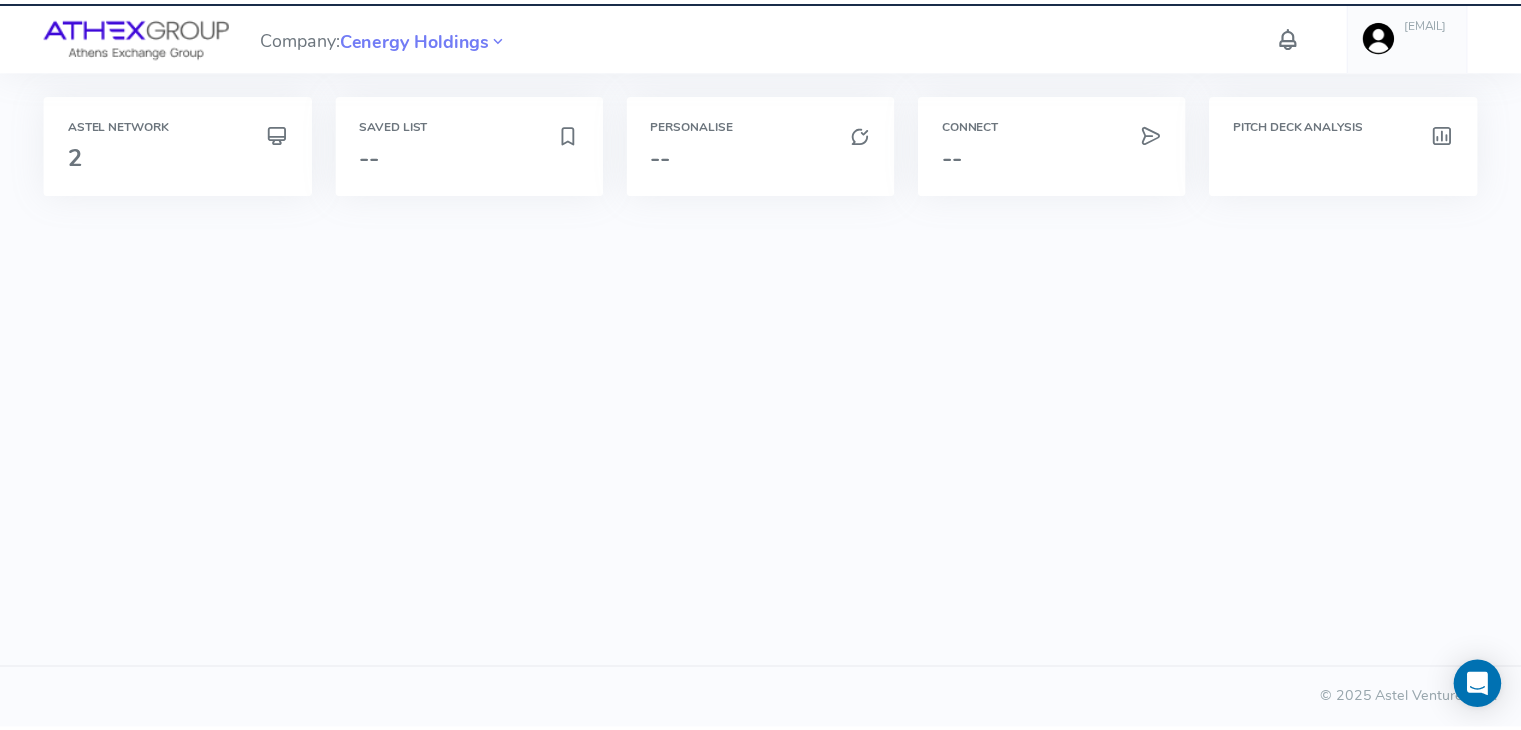 scroll, scrollTop: 0, scrollLeft: 0, axis: both 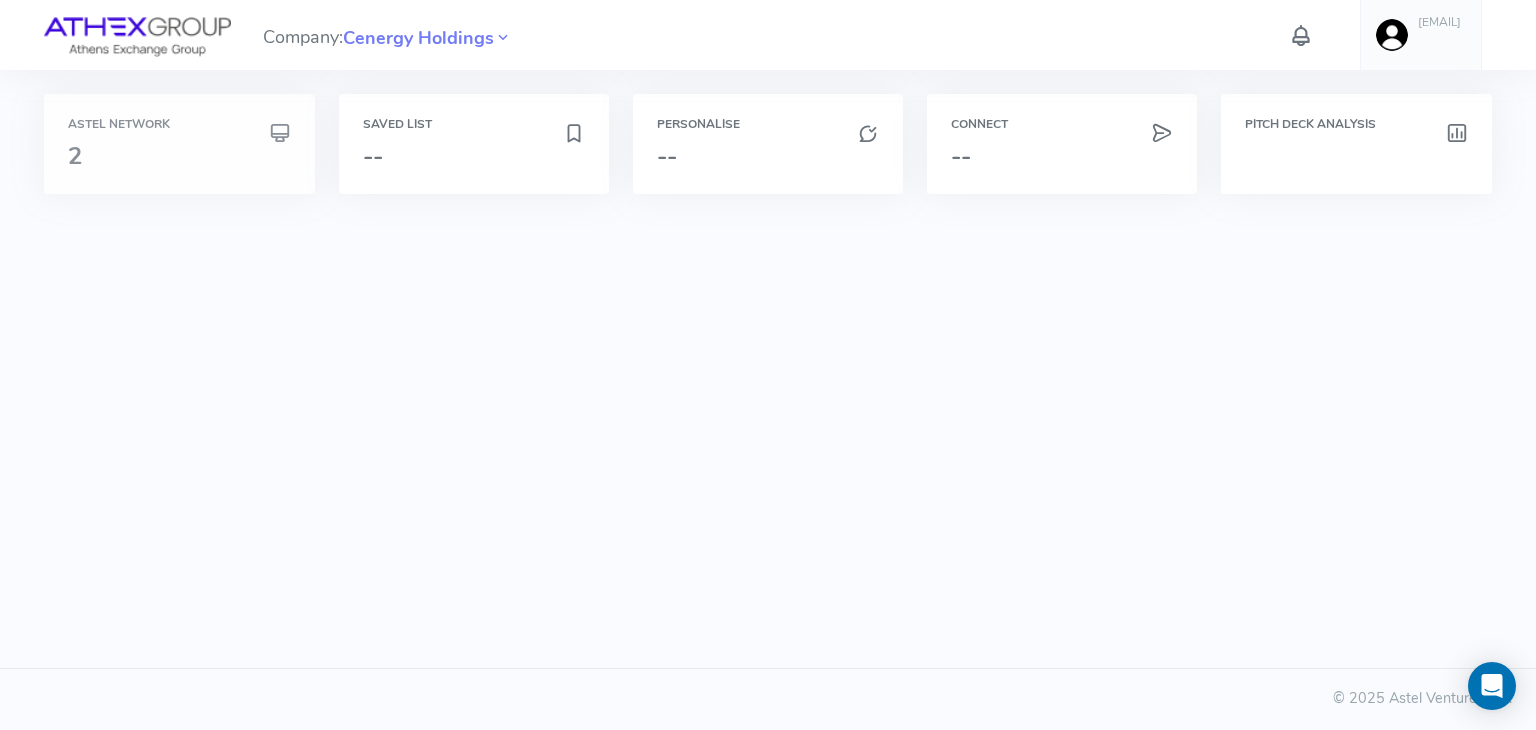 click on "Astel Network 2" at bounding box center (179, 144) 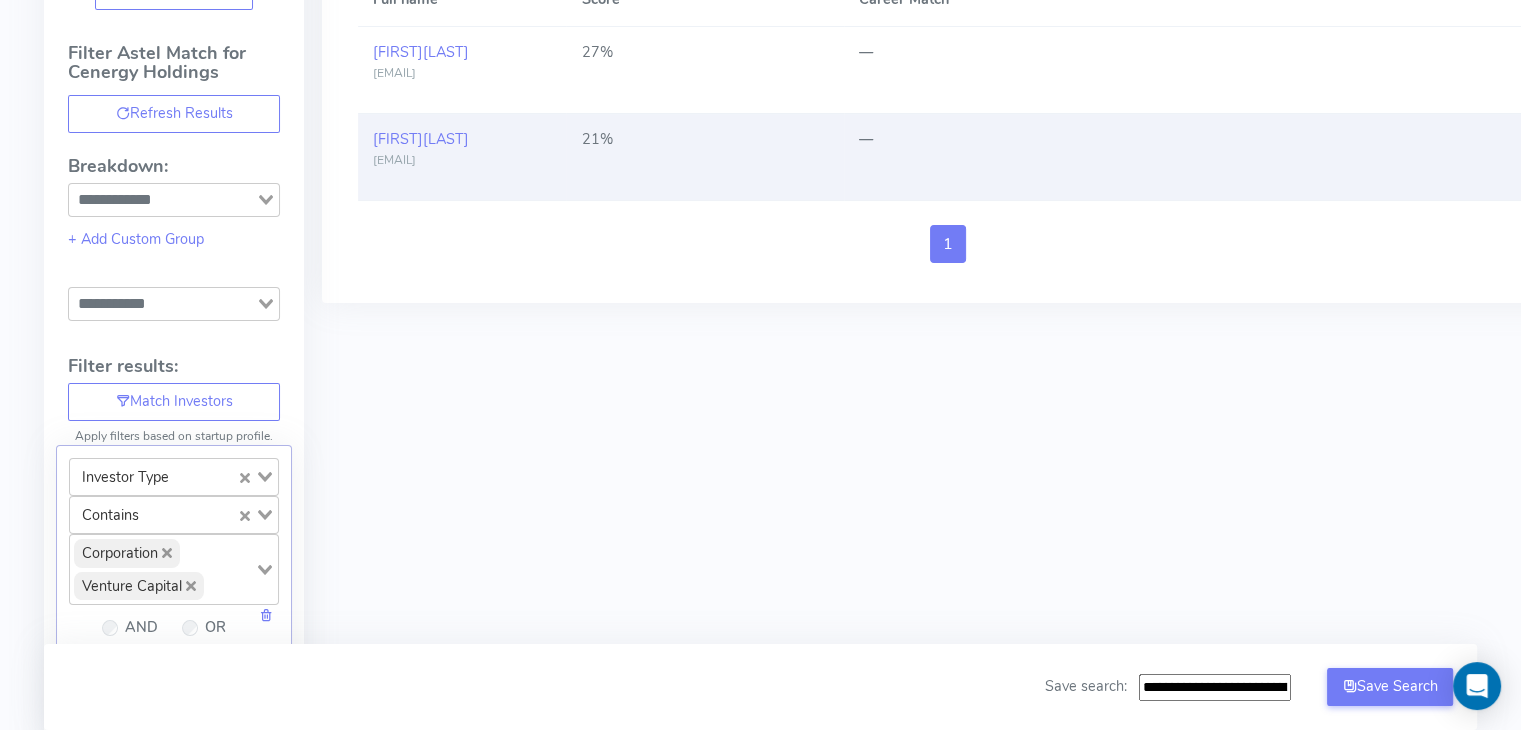 scroll, scrollTop: 320, scrollLeft: 0, axis: vertical 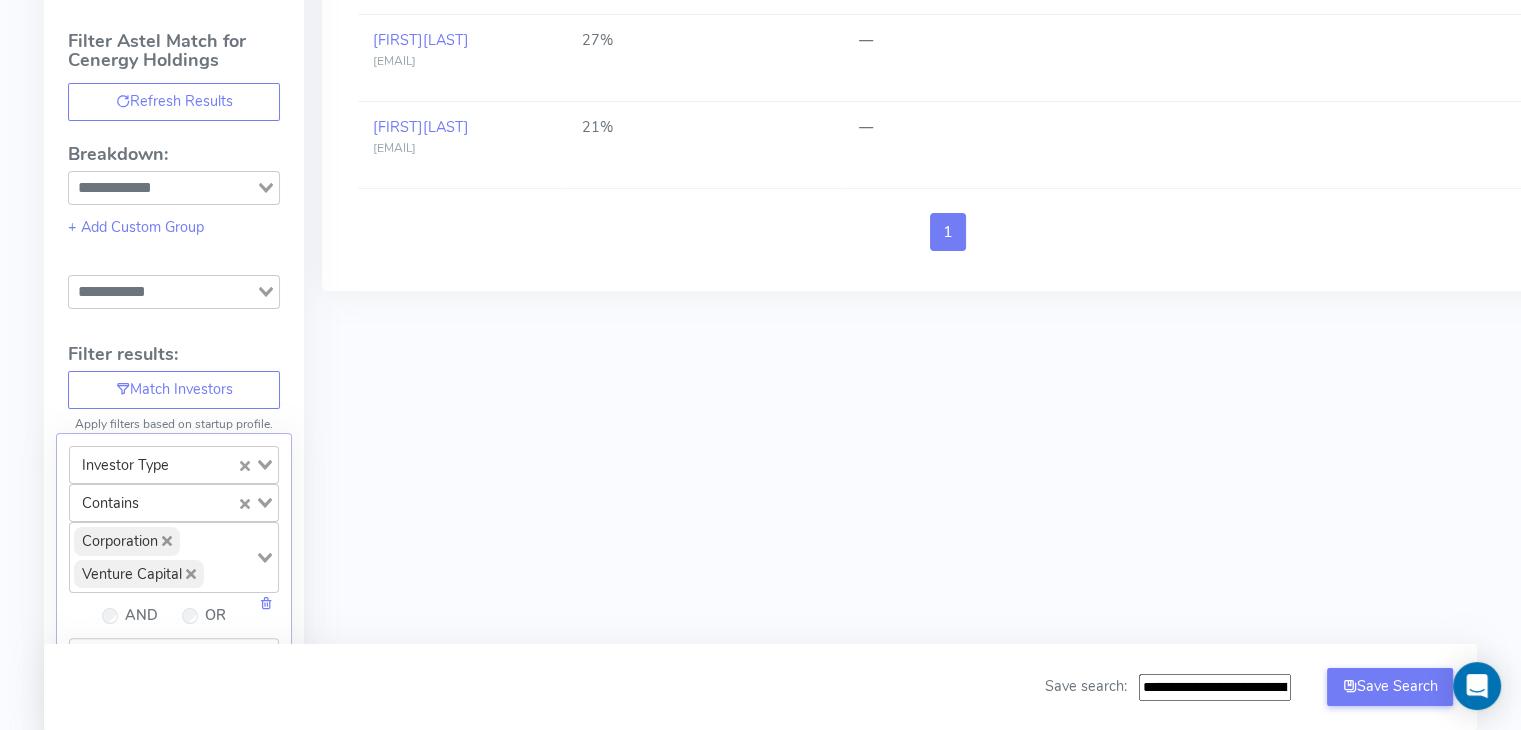 click 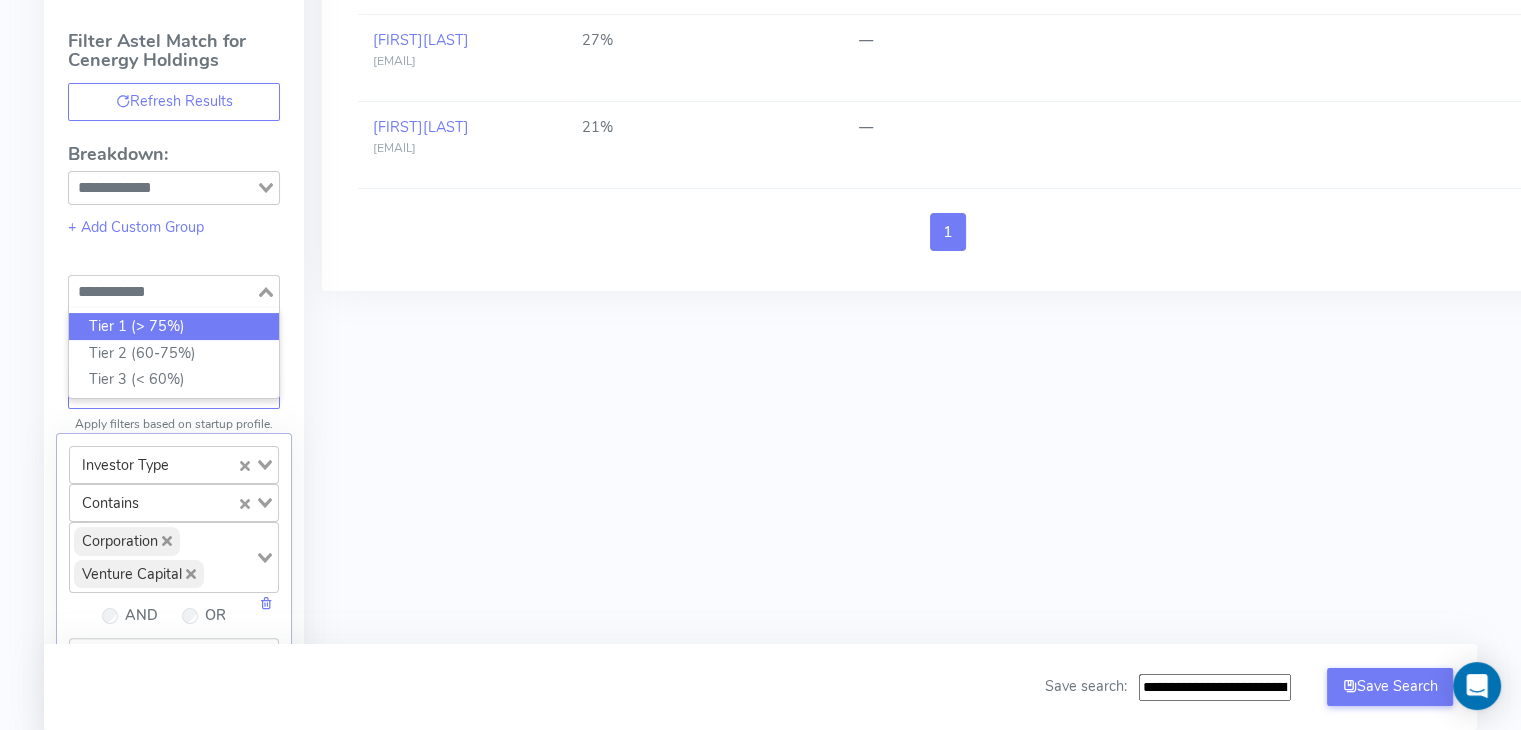 click on "All Matches Career Matches Same Year Career Matches Best Matches In Person Meetings Full name Score Career Match Koen Schrever koen.schrever@kbcsecurities.be 27% — Roger Pitfield rogerpitfield@horizoneurope.com 21% — 1" at bounding box center (940, 1340) 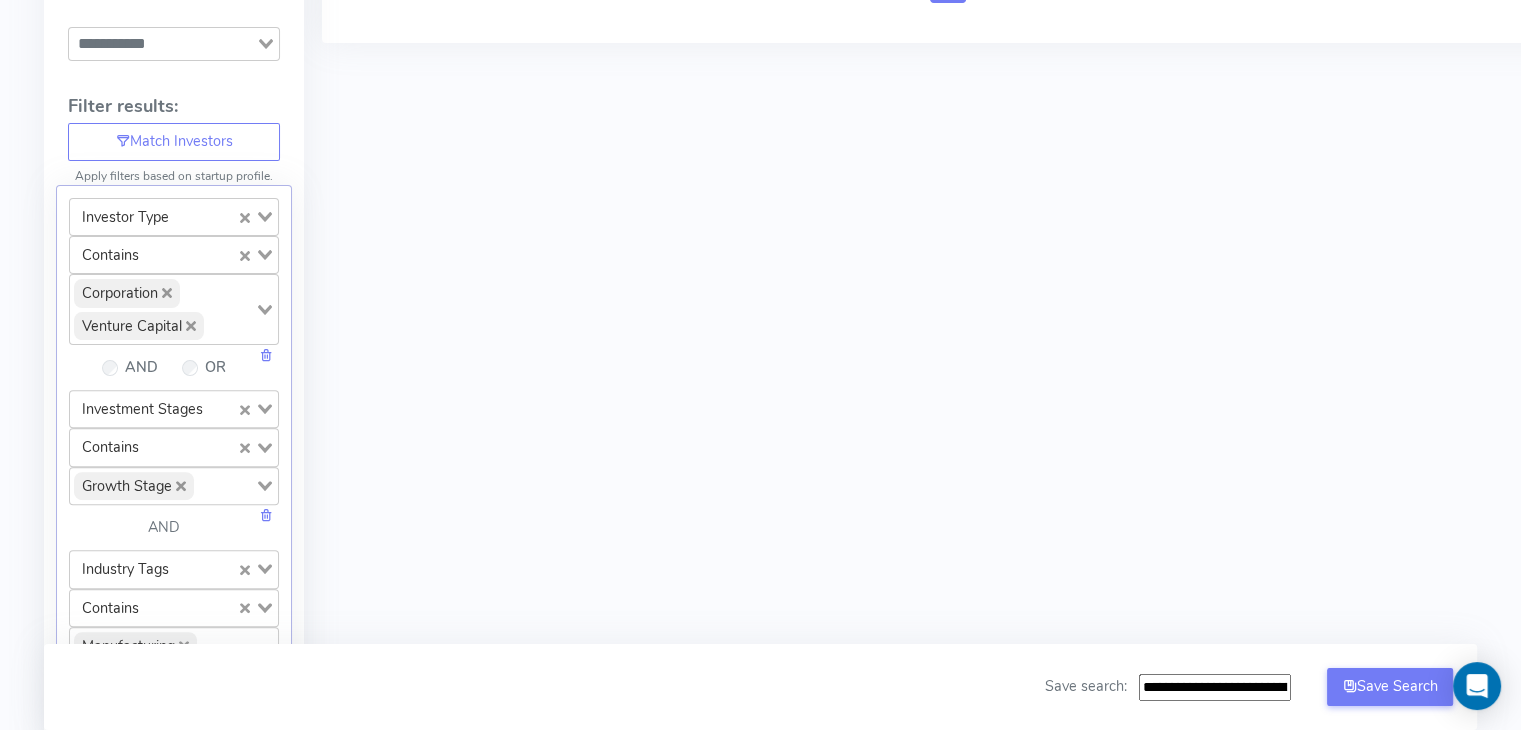 scroll, scrollTop: 574, scrollLeft: 0, axis: vertical 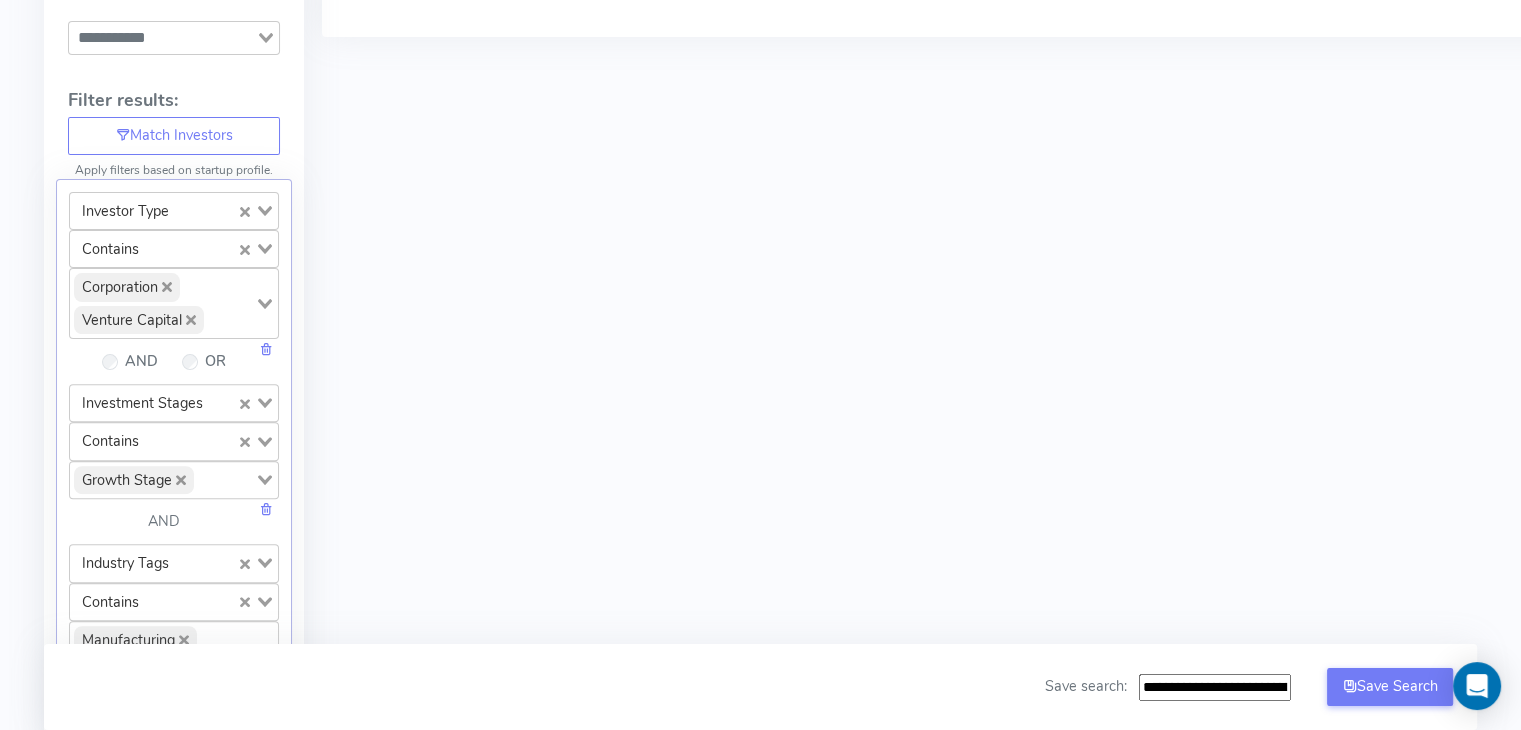 click on "Investor Type Loading... Contains Loading... Corporation Venture Capital Loading...  AND   OR" 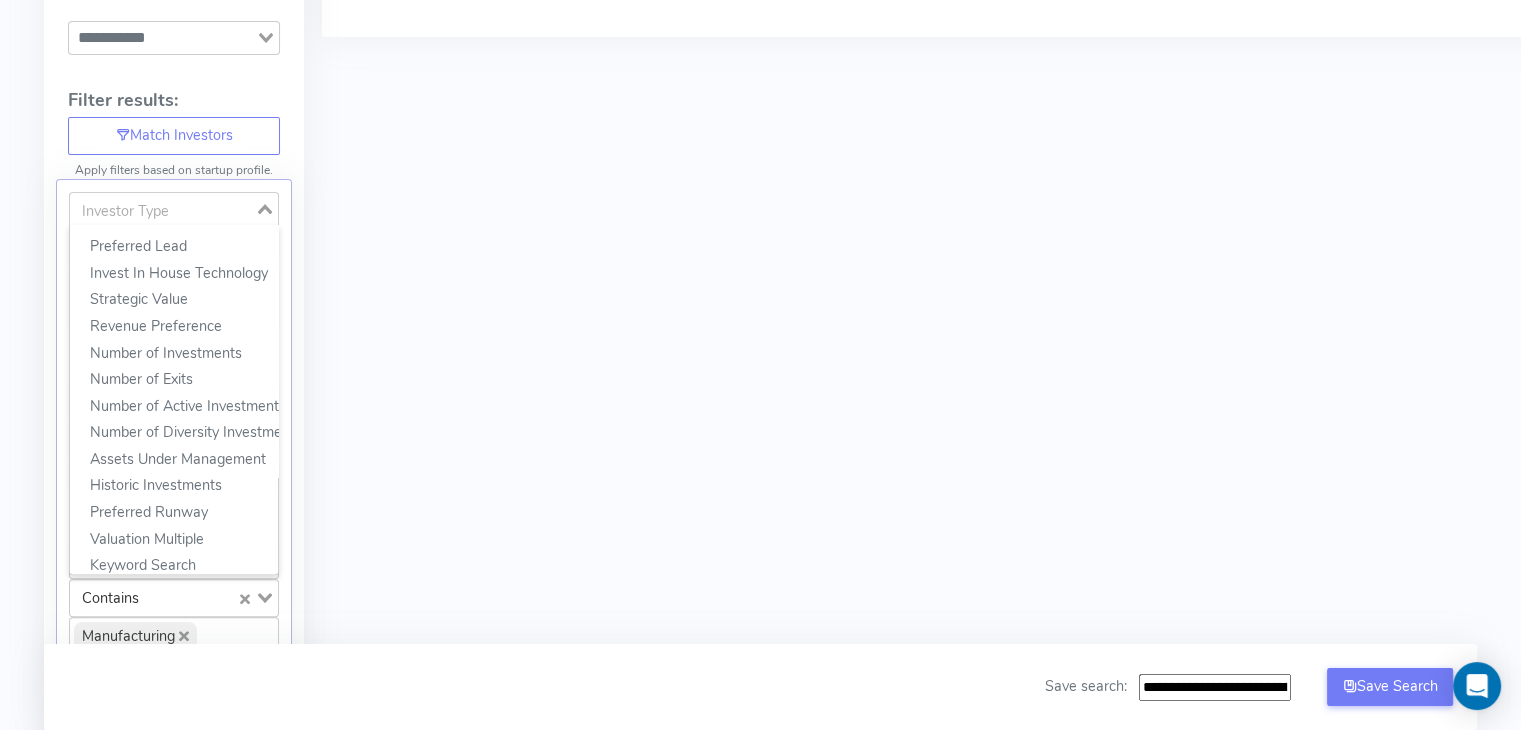 scroll, scrollTop: 766, scrollLeft: 0, axis: vertical 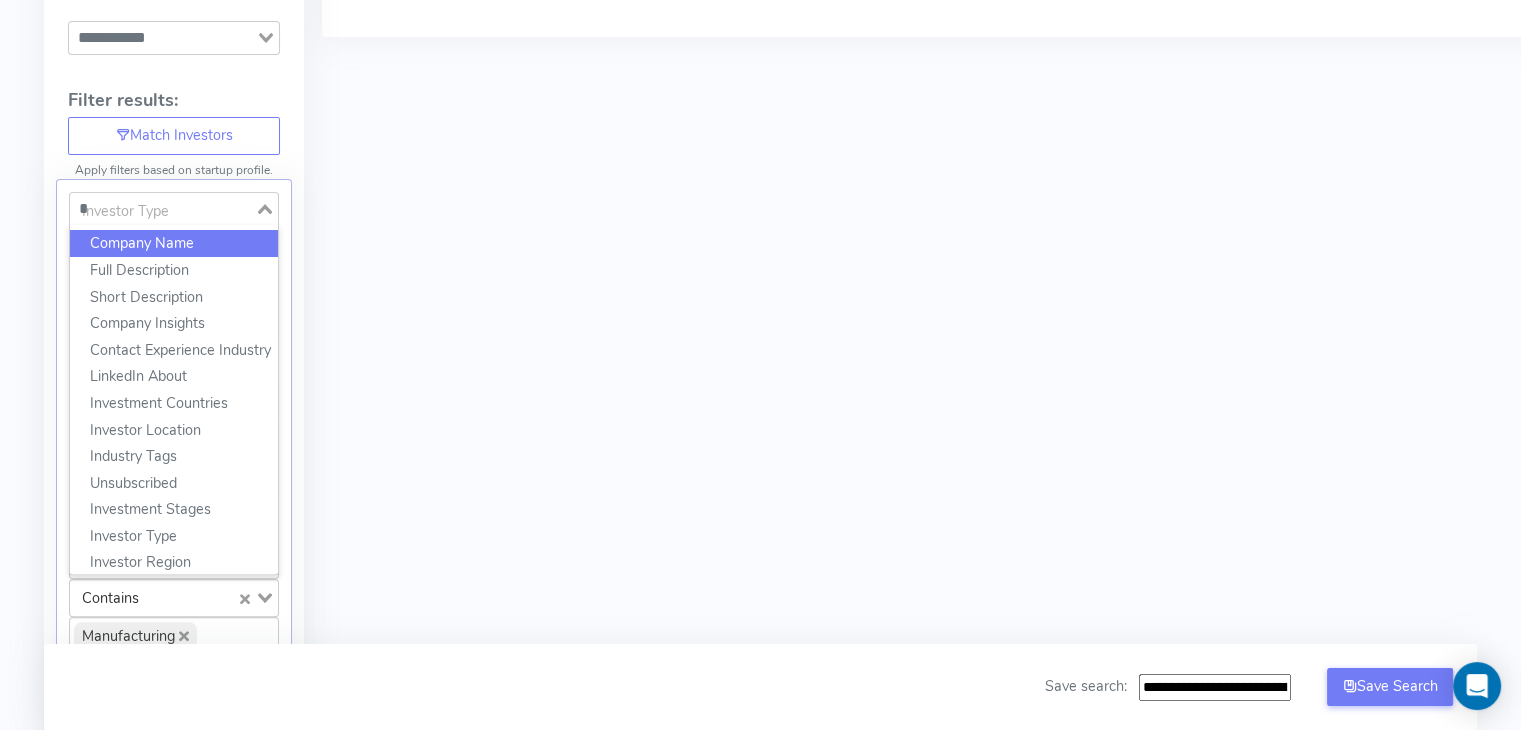 click on "*" 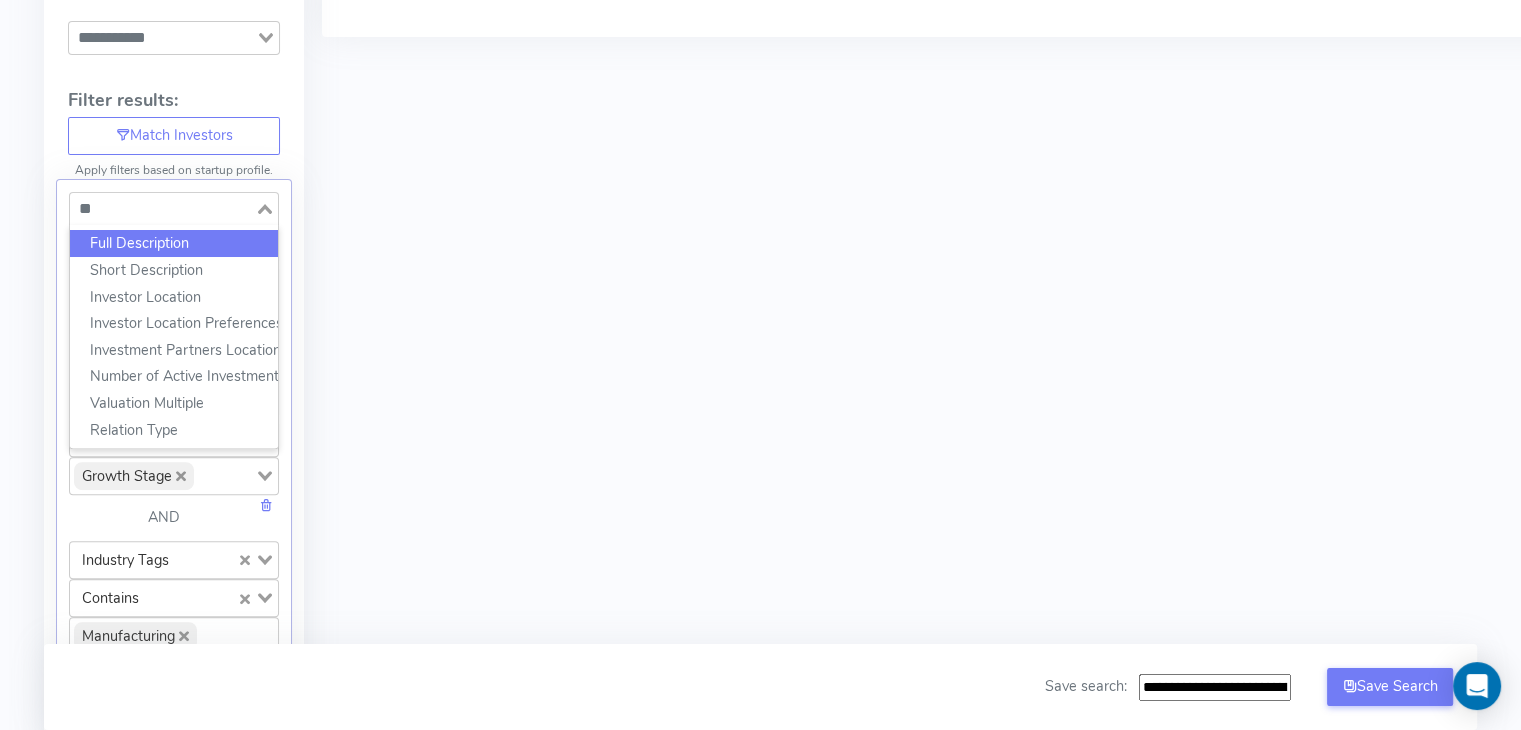 type on "**" 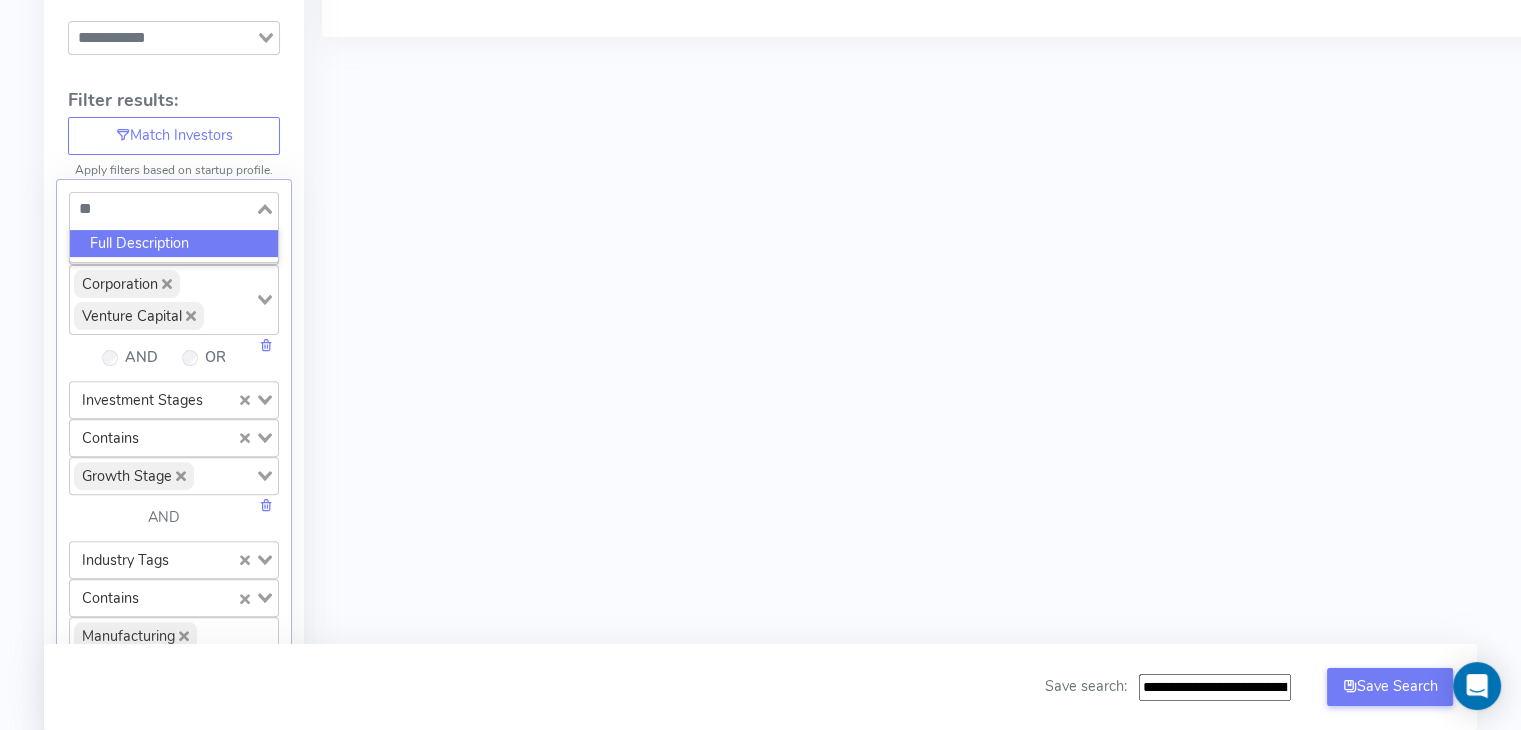 type on "*" 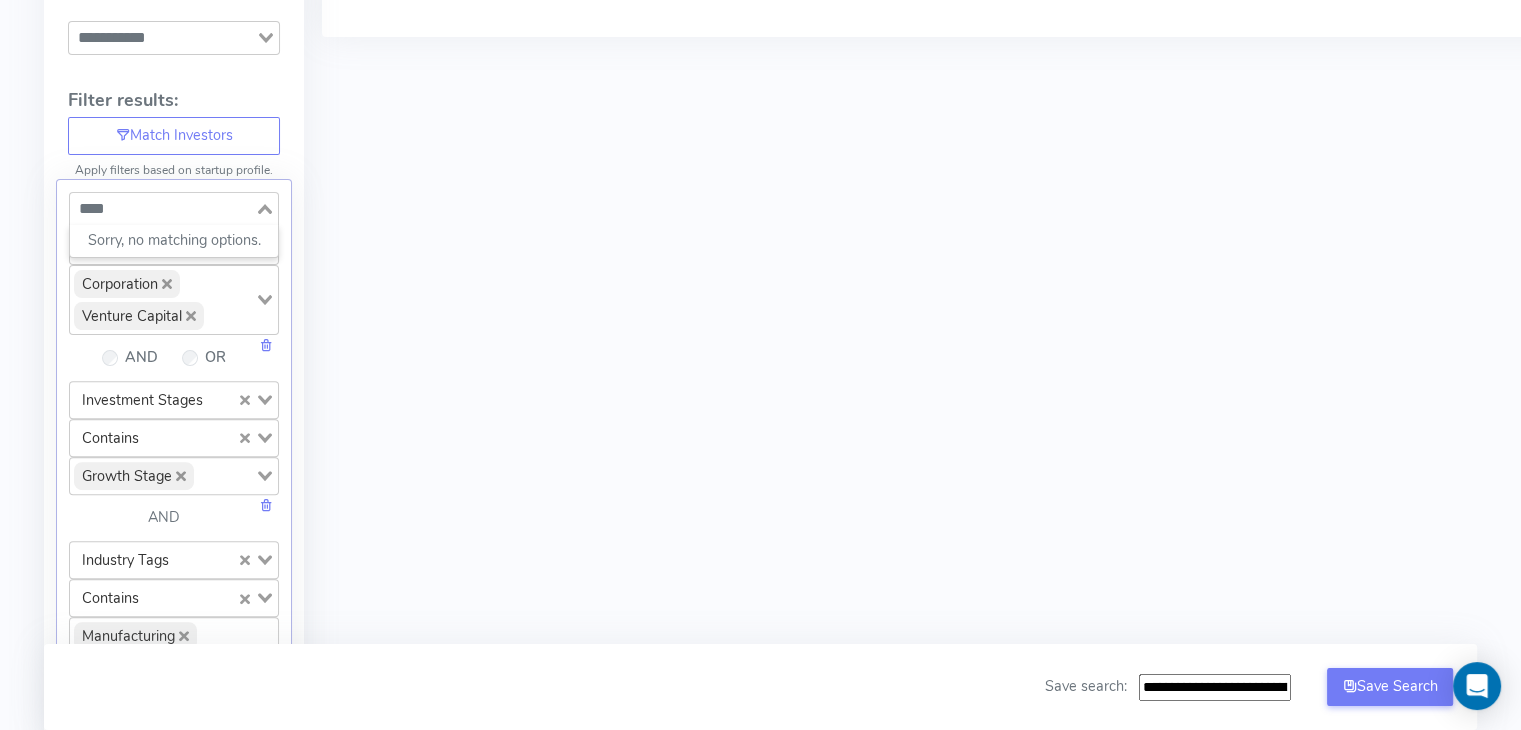 type on "****" 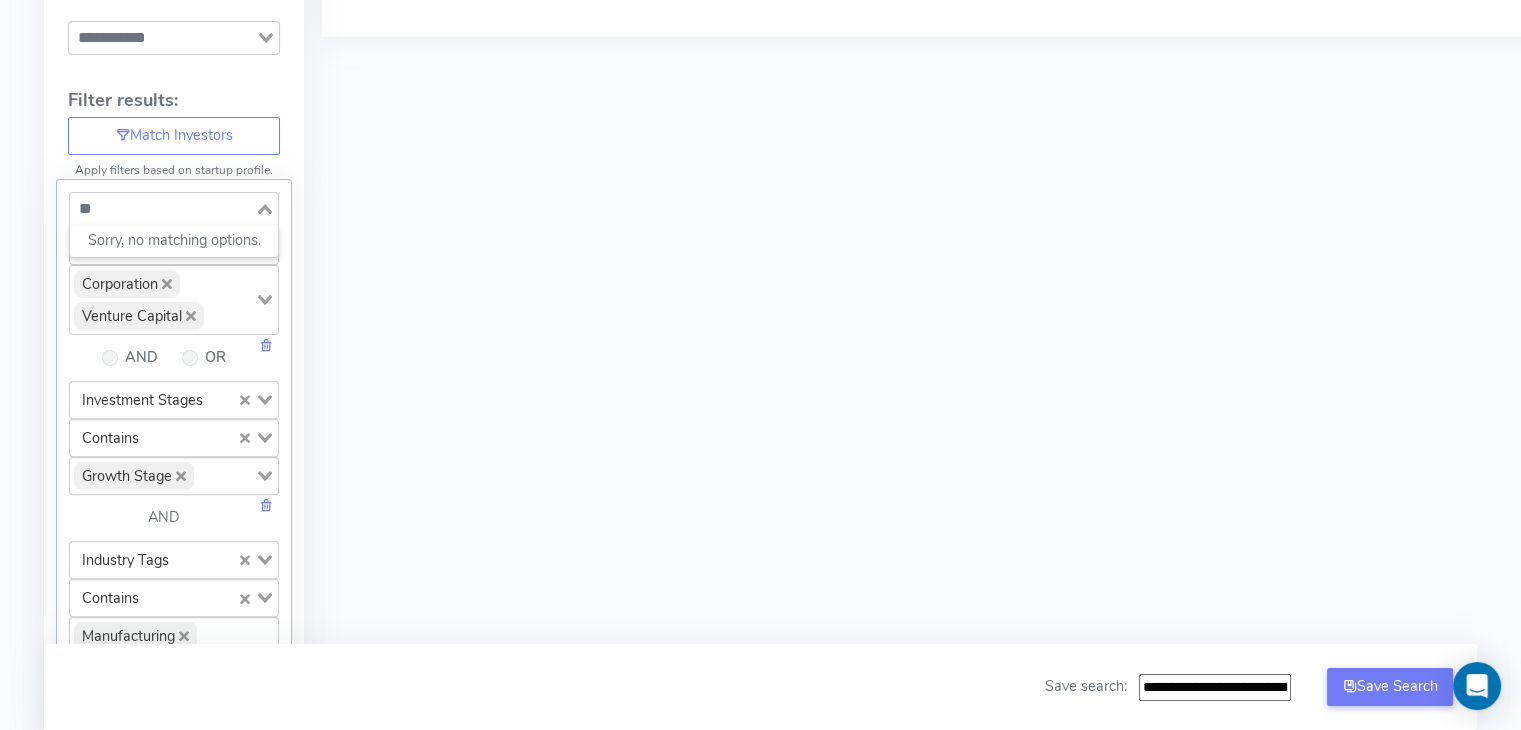 type on "*" 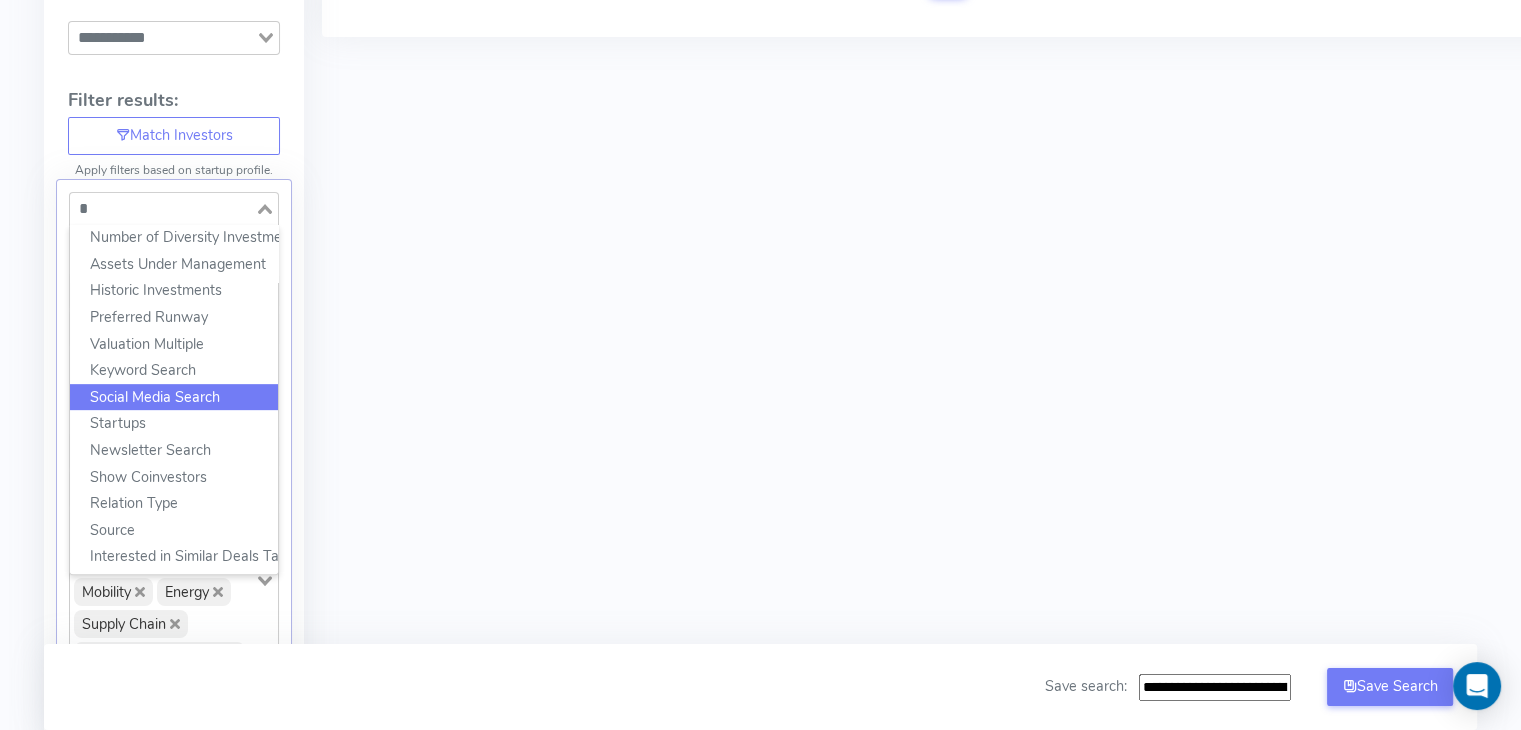 scroll, scrollTop: 0, scrollLeft: 0, axis: both 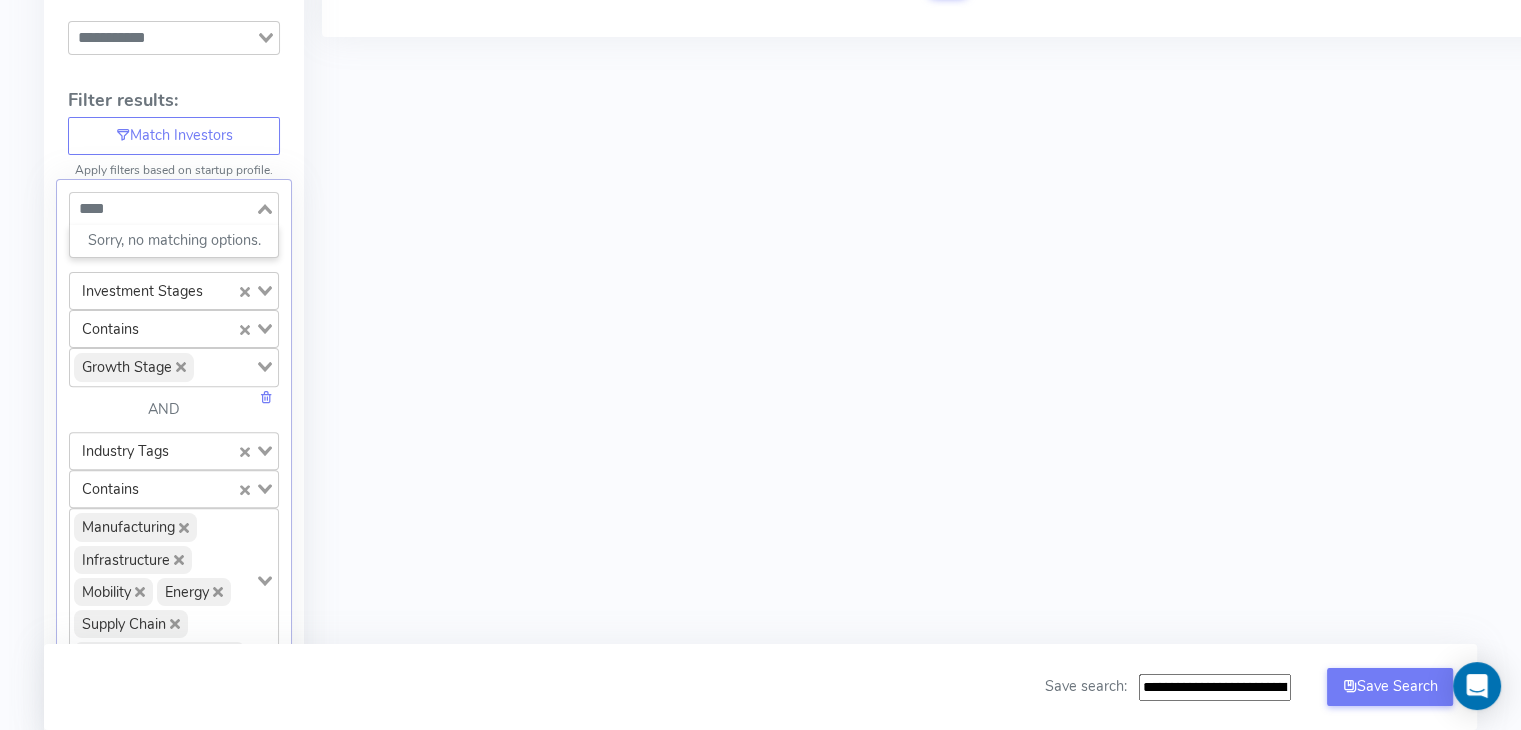 type on "****" 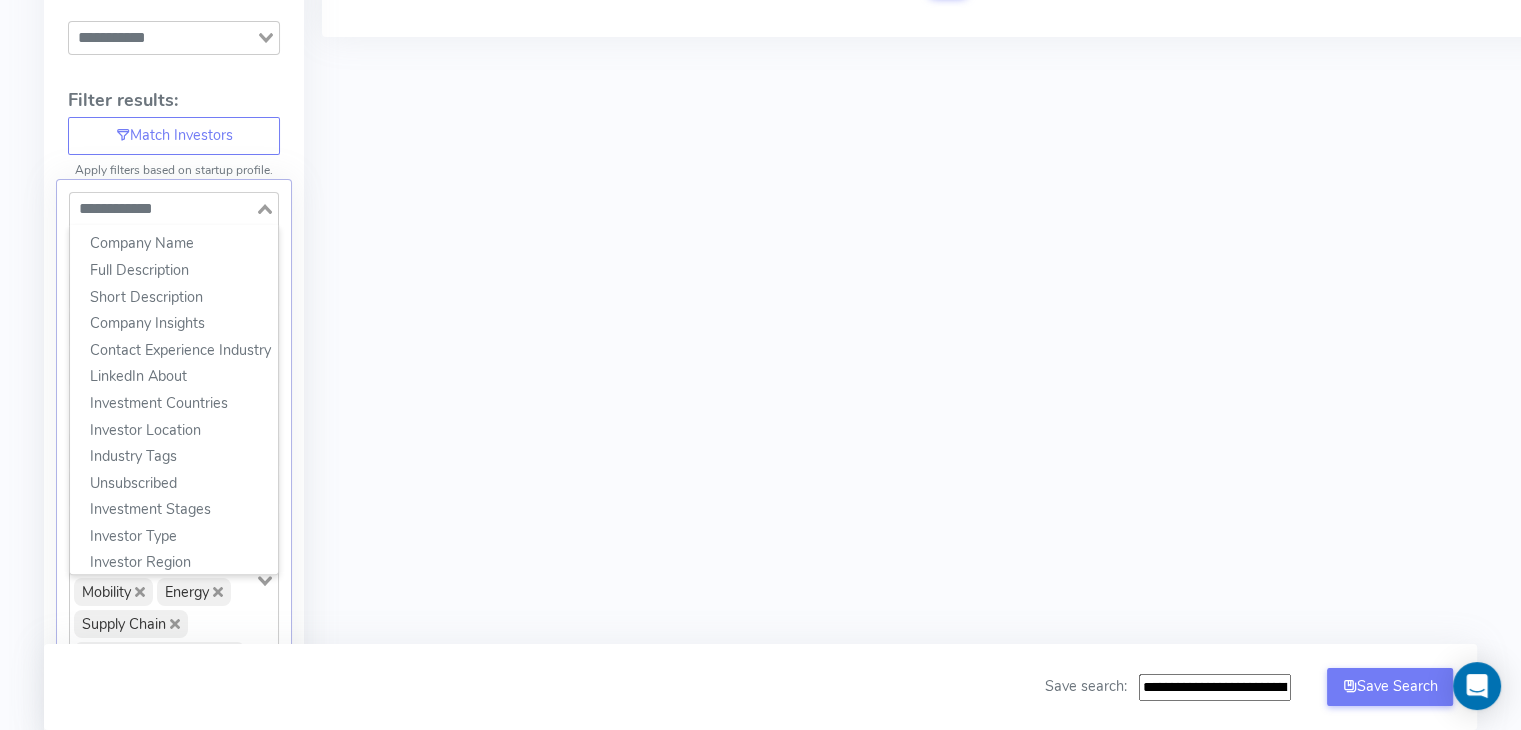 click on "All Matches Career Matches Same Year Career Matches Best Matches In Person Meetings Filters have changed Refresh Result Full name Score Career Match Koen Schrever koen.schrever@kbcsecurities.be 27% — Roger Pitfield rogerpitfield@horizoneurope.com 21% — 1" at bounding box center (940, 1030) 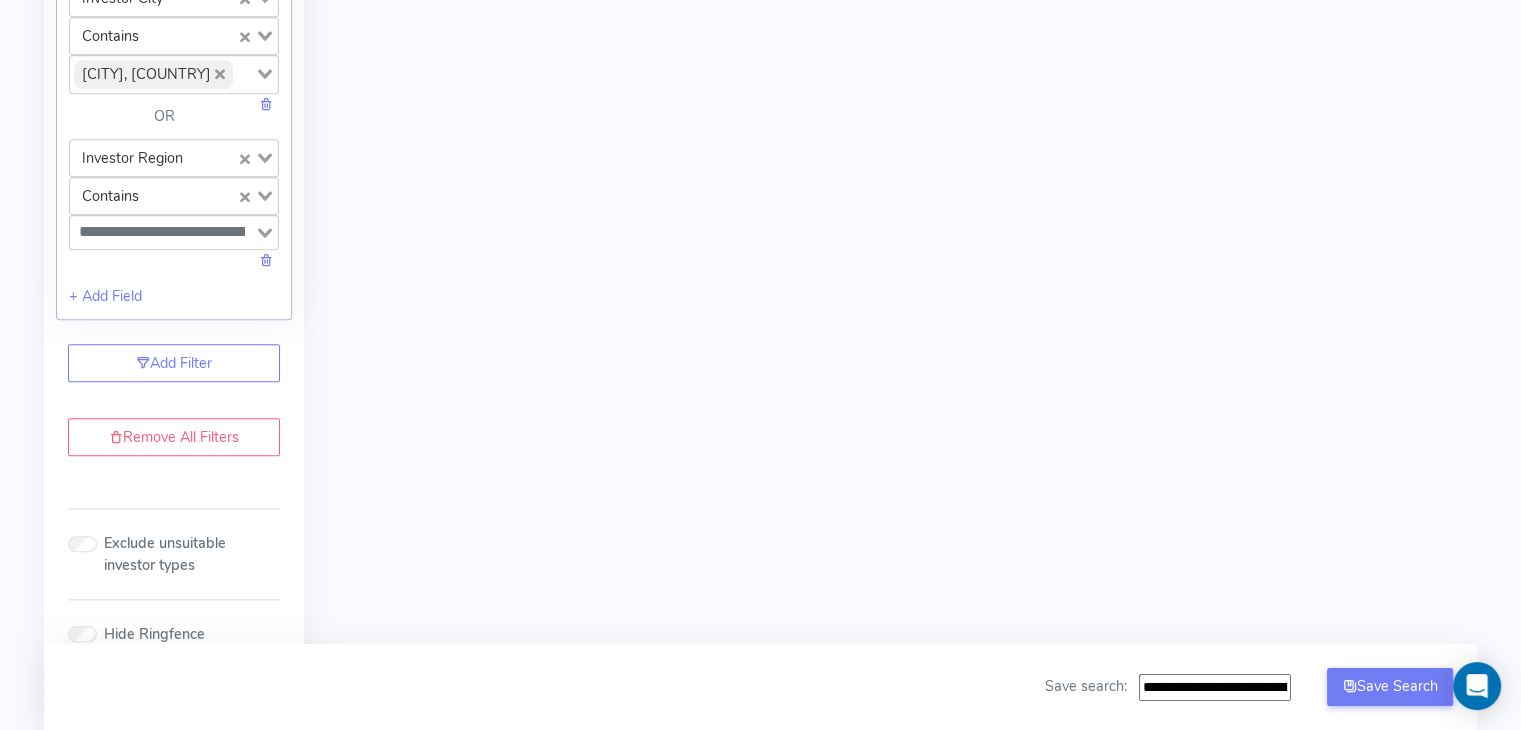 scroll, scrollTop: 2284, scrollLeft: 0, axis: vertical 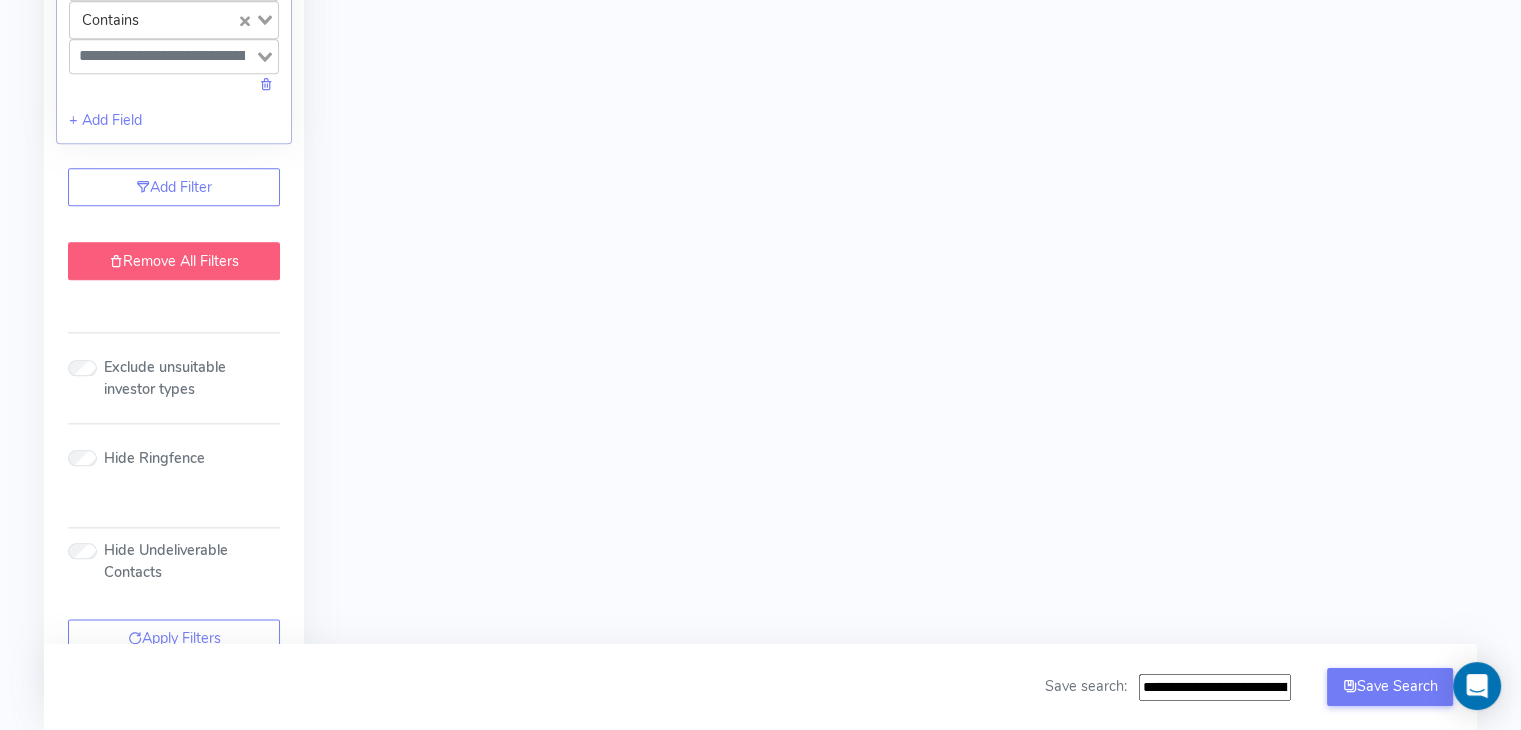 click on "Remove All Filters" at bounding box center (174, 261) 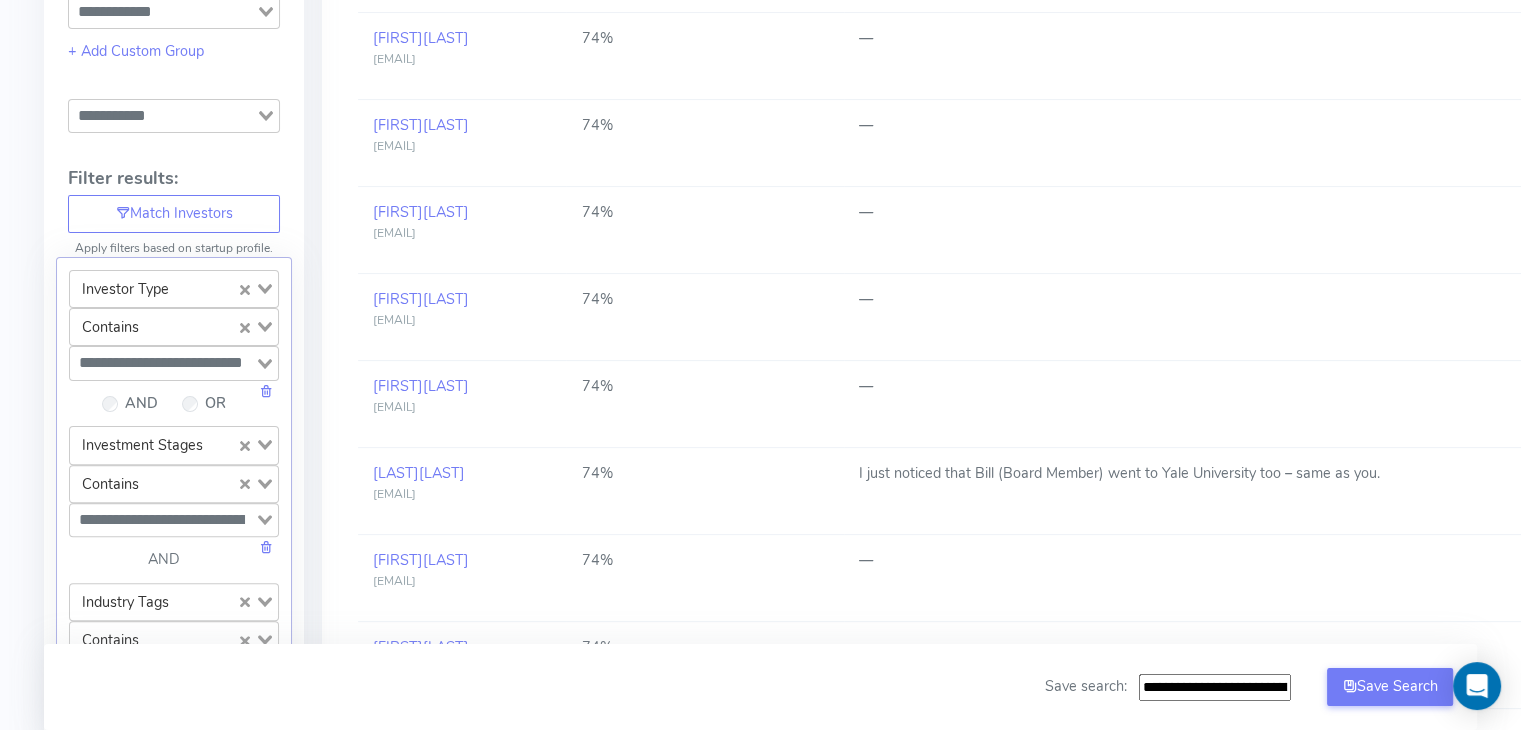 scroll, scrollTop: 547, scrollLeft: 0, axis: vertical 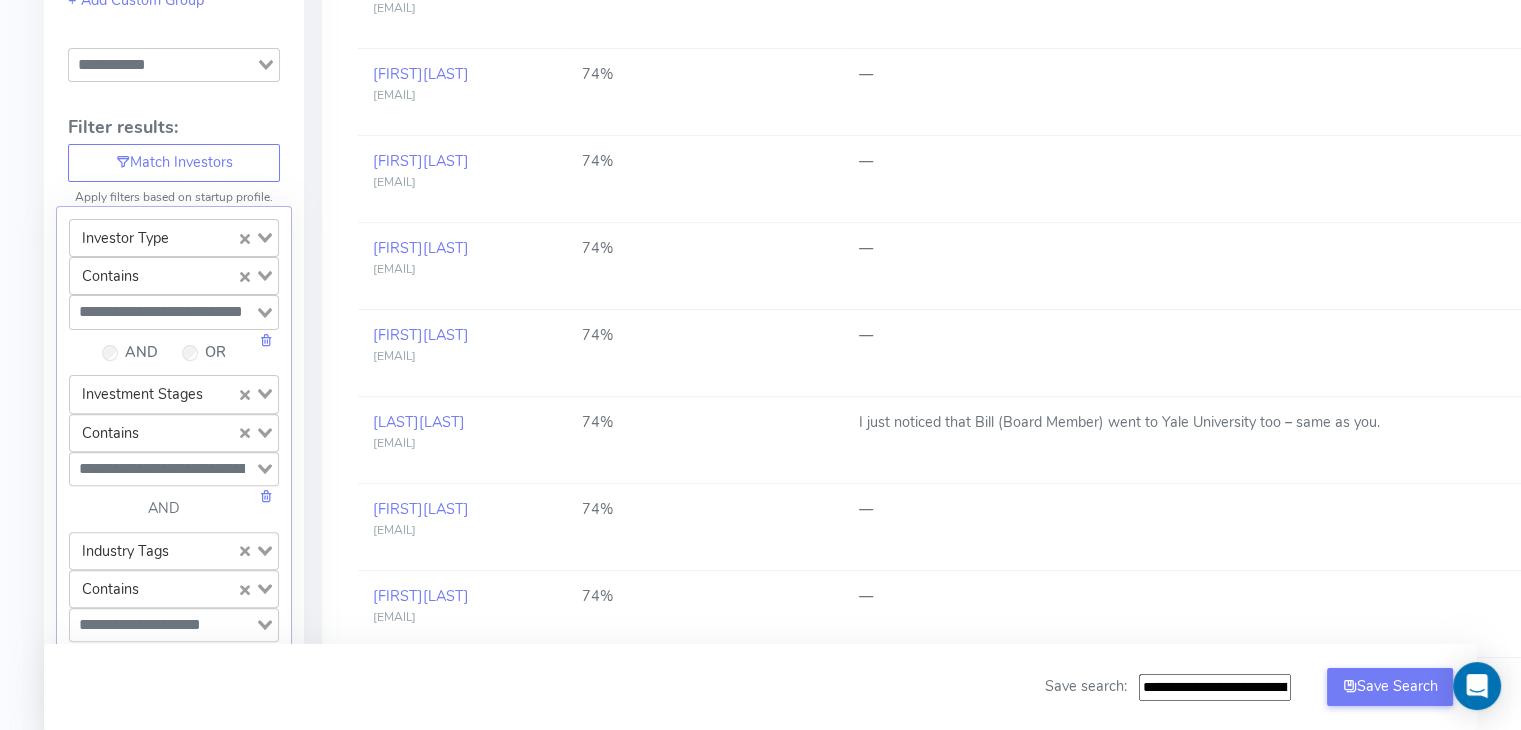 click 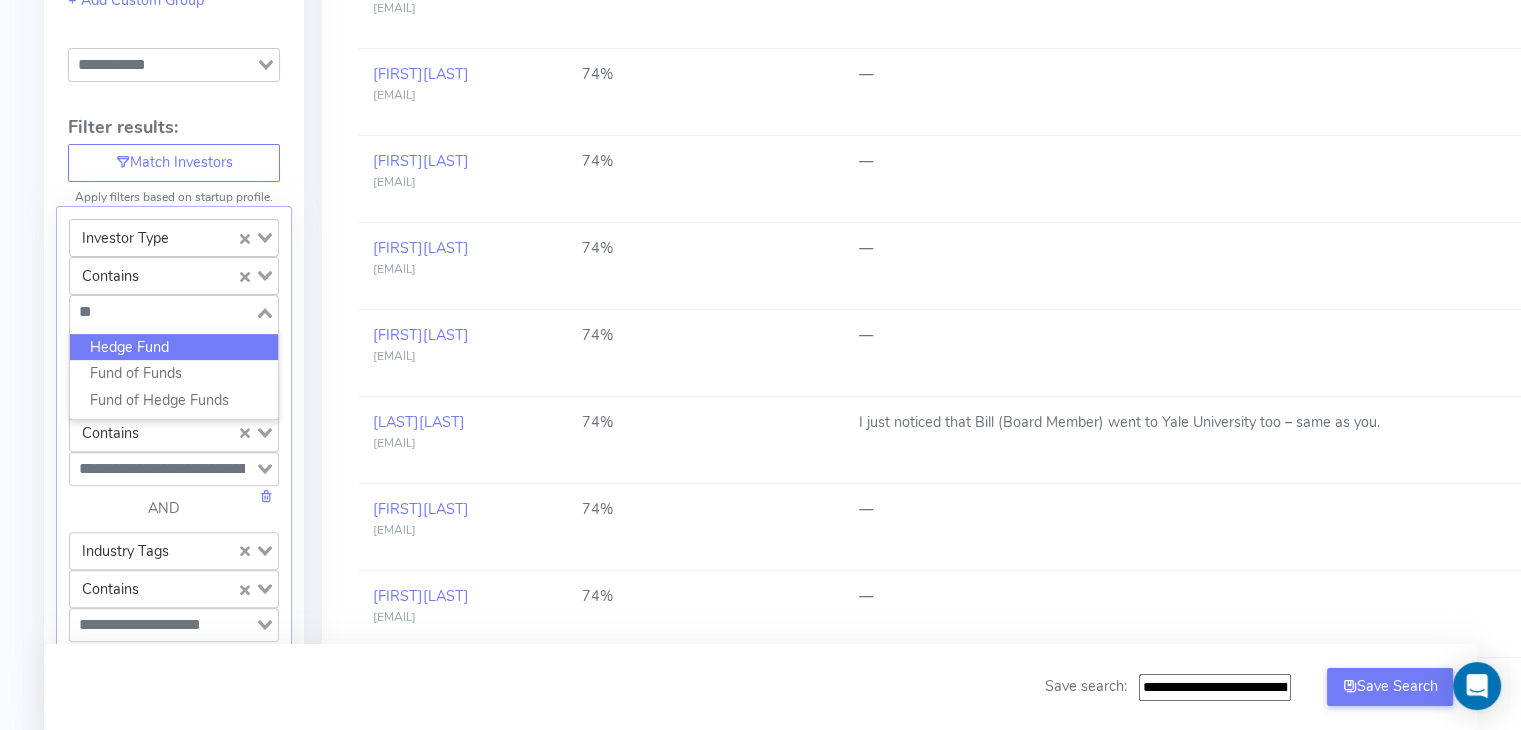 type on "*" 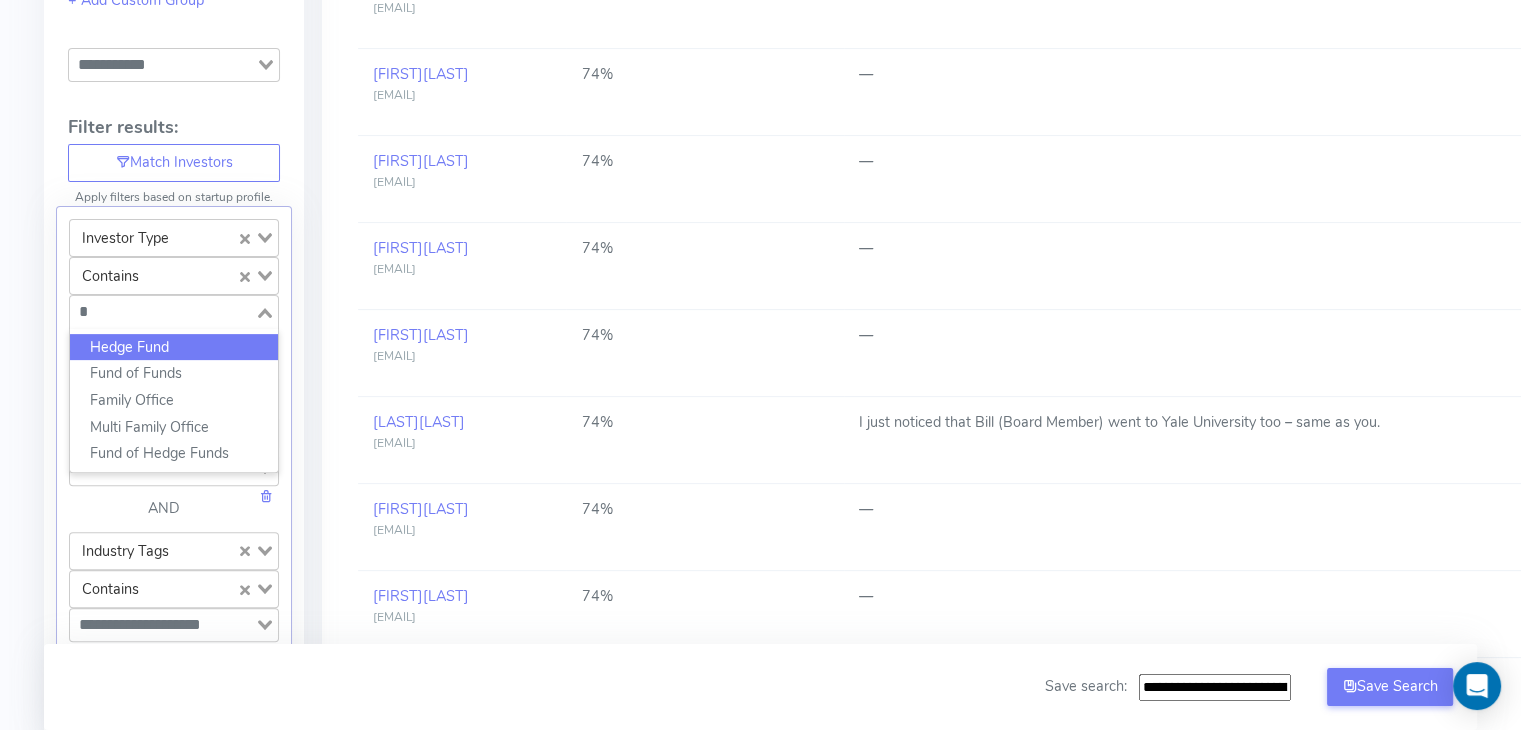 type 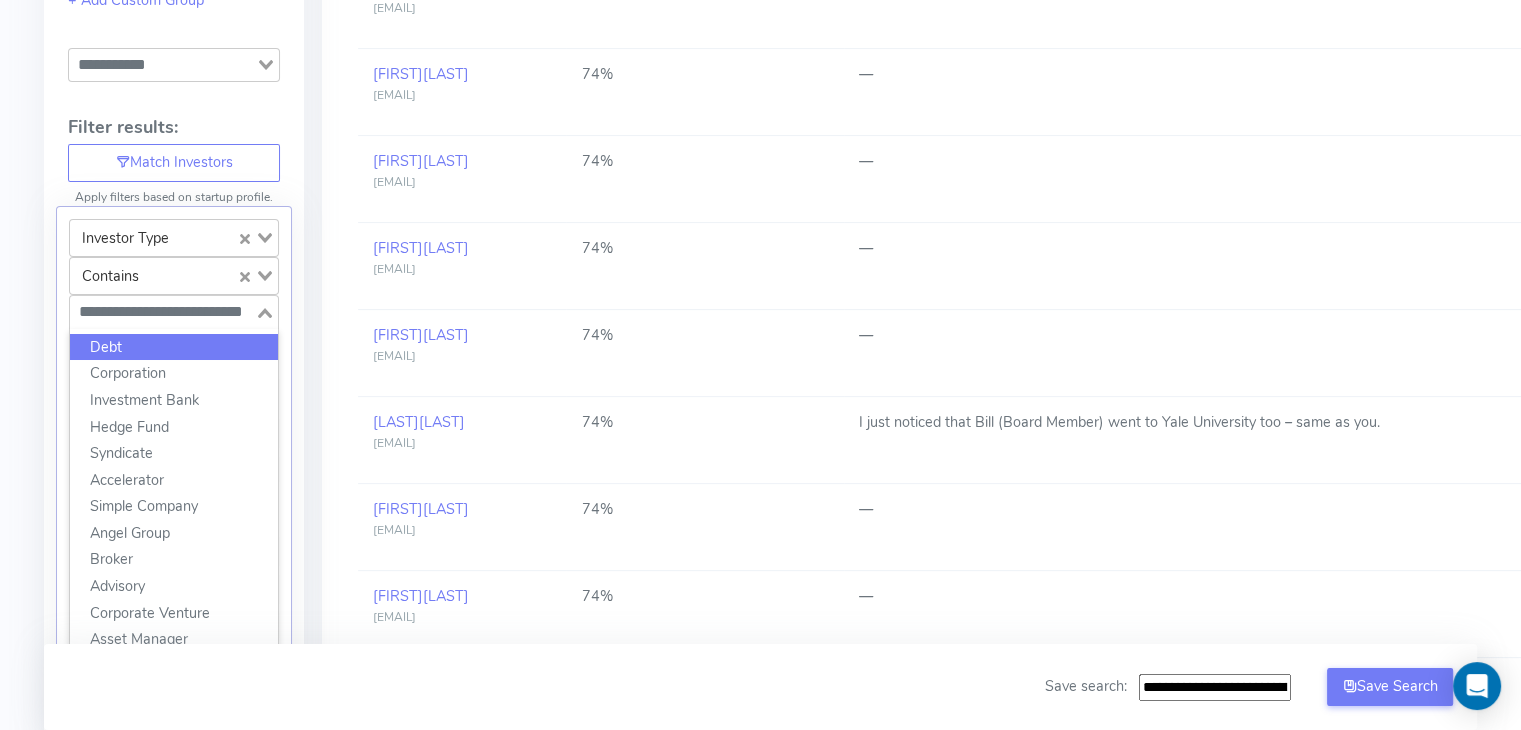 click 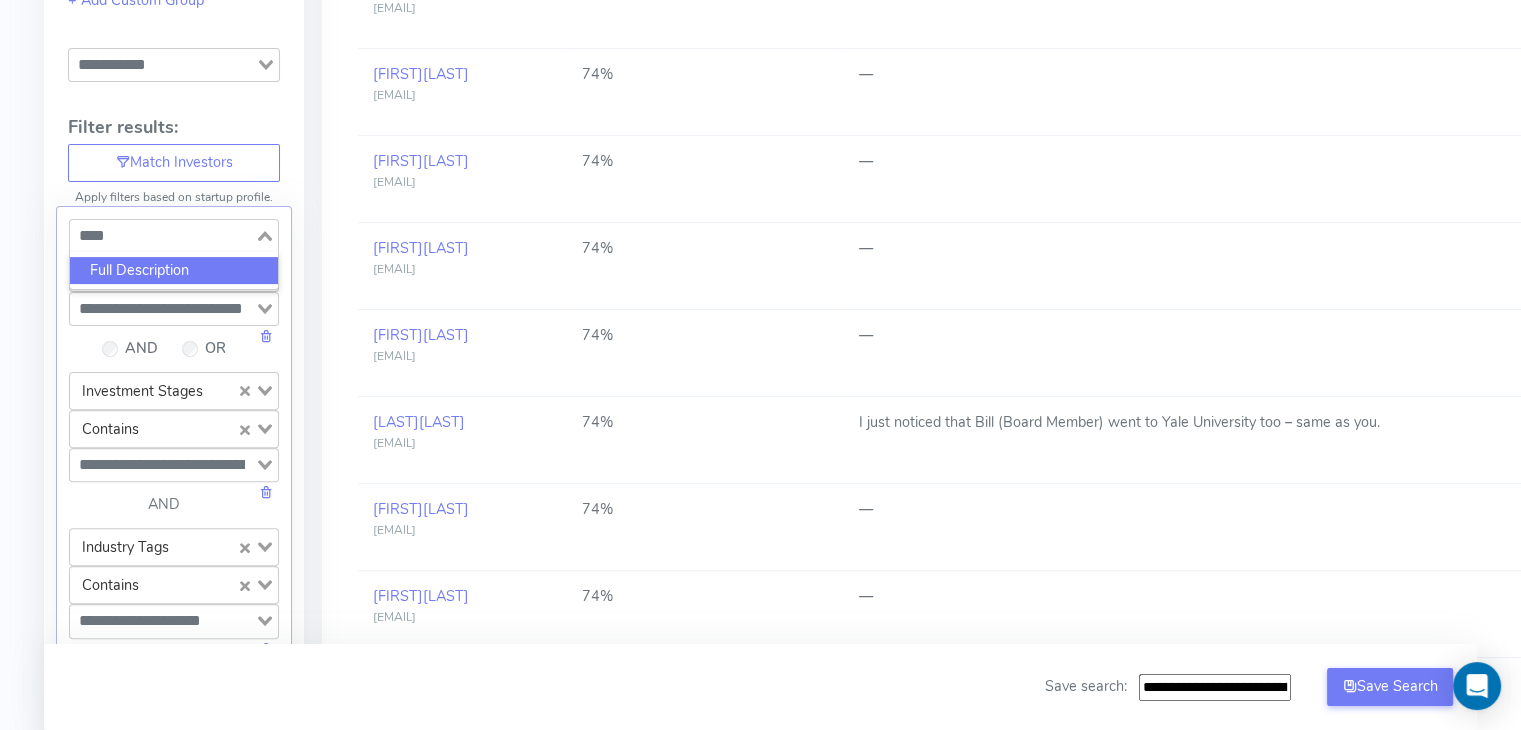 click on "Full Description" 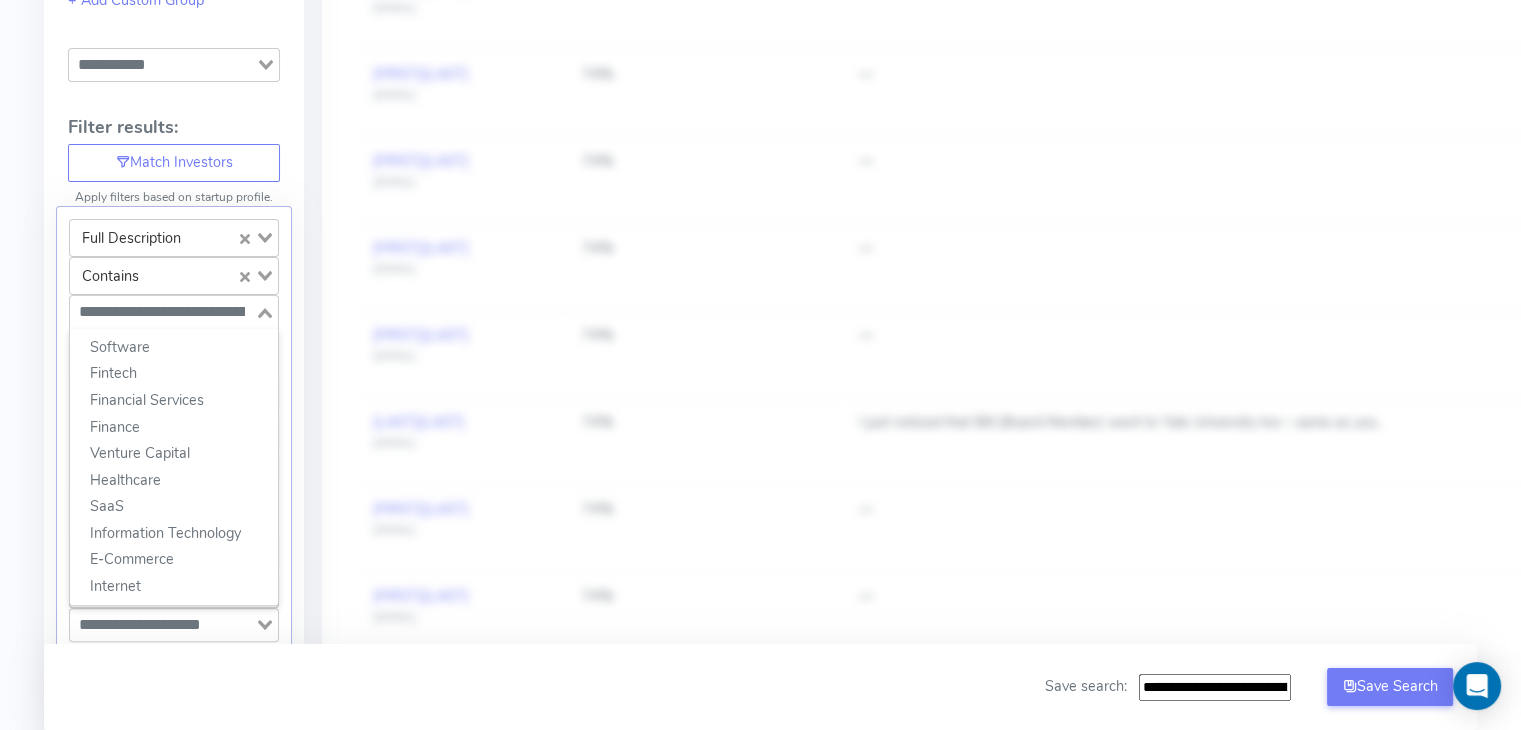 click 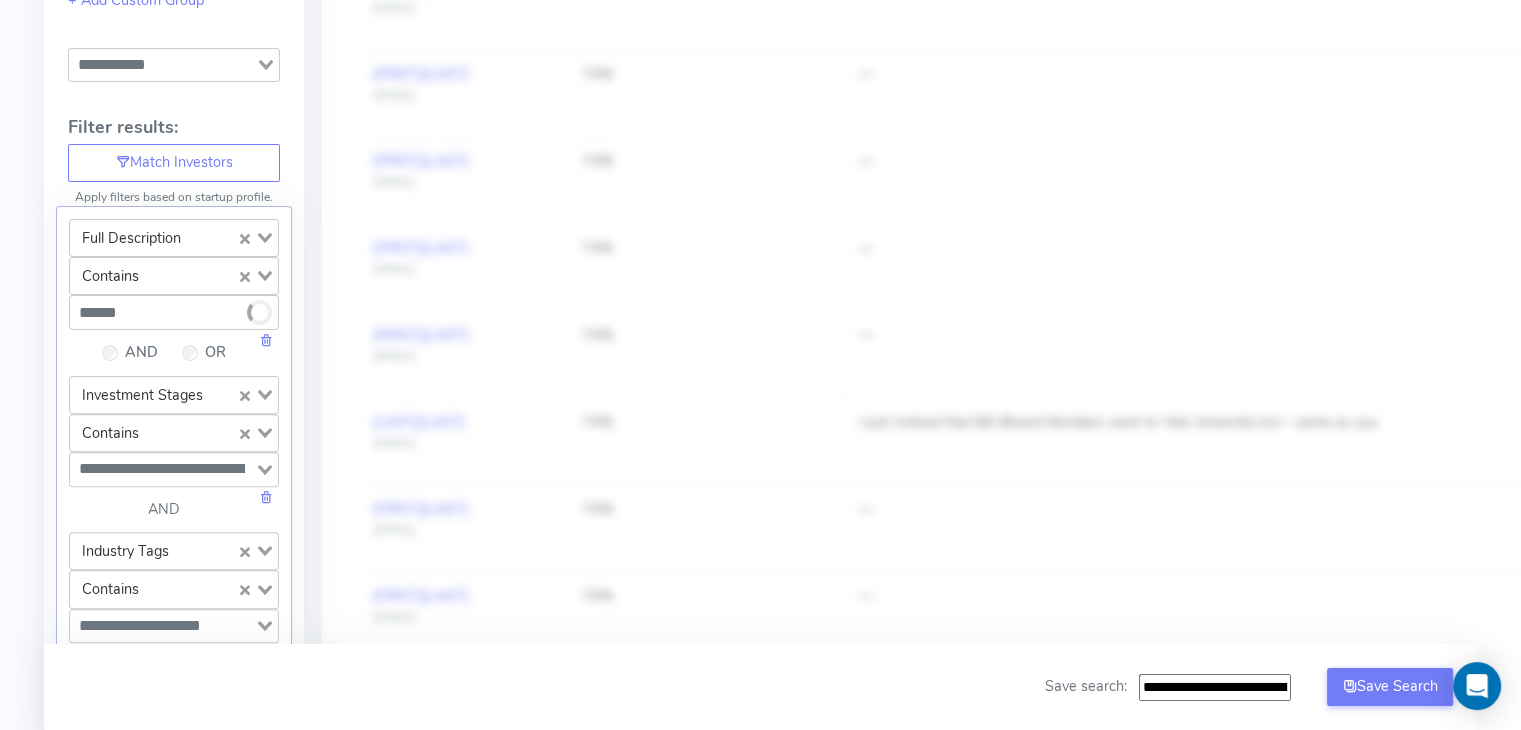 type on "*******" 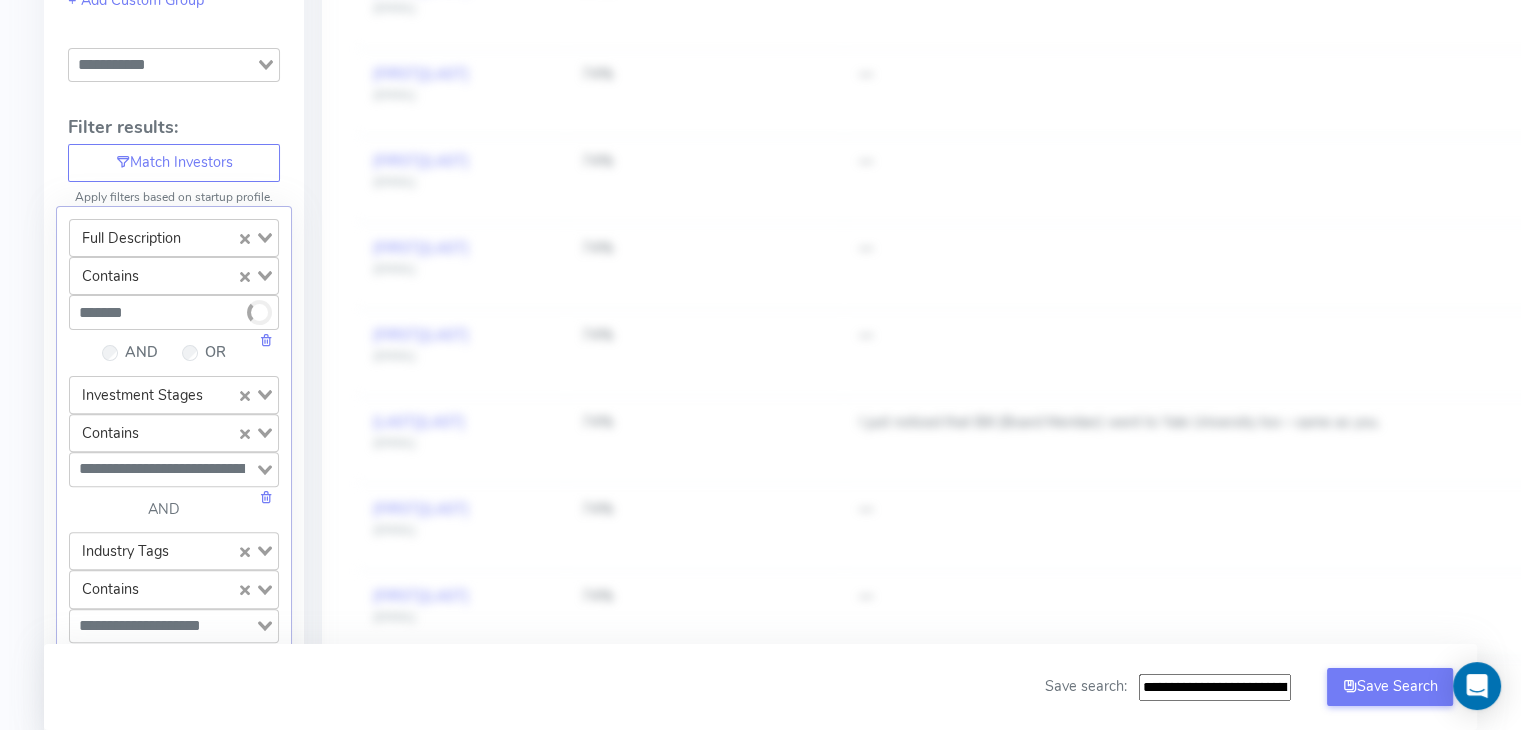 type 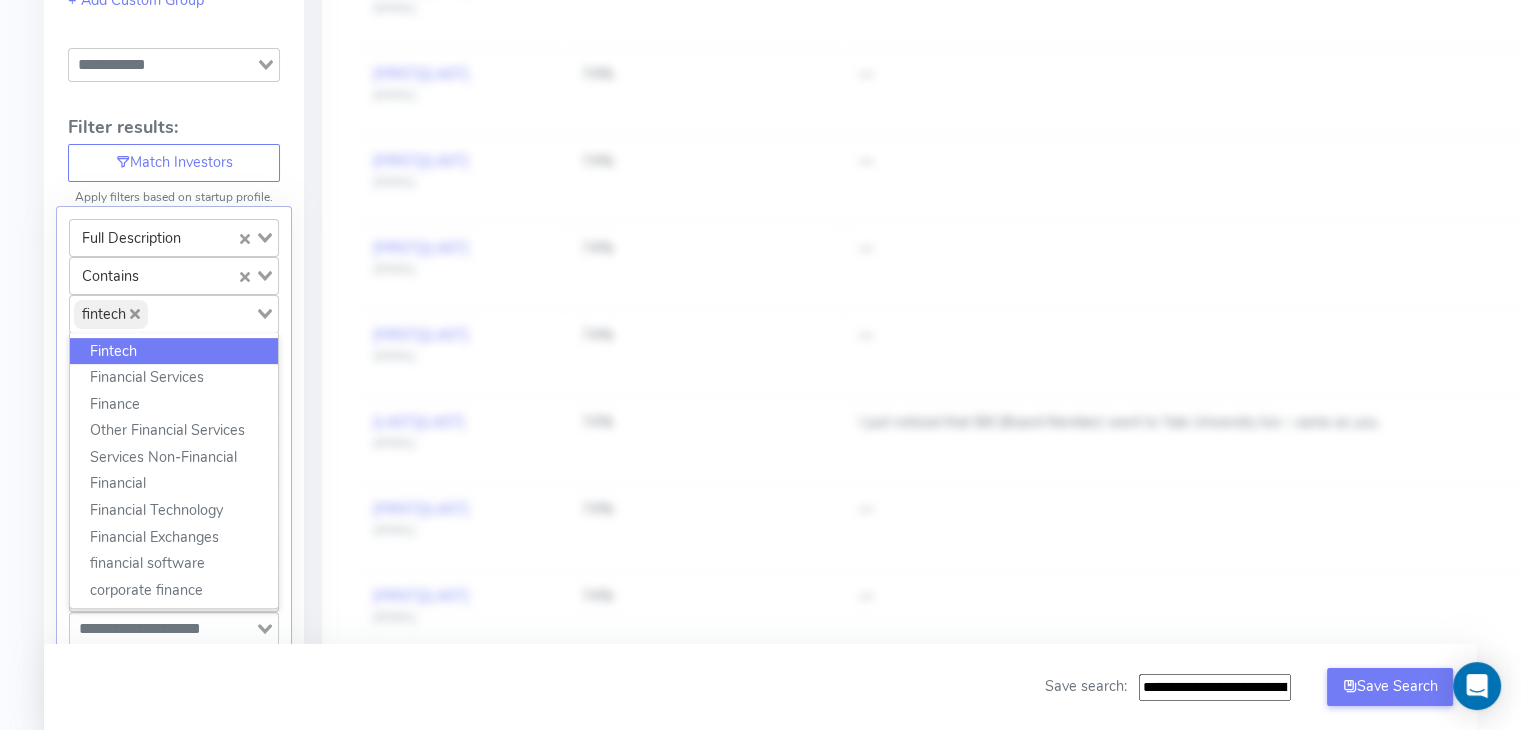 click on "Filter Astel Match for Cenergy Holdings Refresh Results Breakdown: Loading... + Add Custom Group Loading... Filter results: Match Investors Apply filters based on startup profile. Full Description Loading... Contains Loading... fintech Loading... Fintech Financial Services Finance Other Financial Services Services Non-Financial Financial Financial Technology Financial Exchanges financial software corporate finance AND OR Investment Stages Loading... Contains Loading... Loading... AND Industry Tags Loading... Contains Loading... Loading... AND Investment Countries Loading... Contains Loading... Loading... AND Investor City Loading... Contains Loading... Loading... + Add Field Add Filter Remove All Filters Exclude unsuitable investor types Hide Ringfence Hide Undeliverable Contacts Apply Filters" at bounding box center [174, 712] 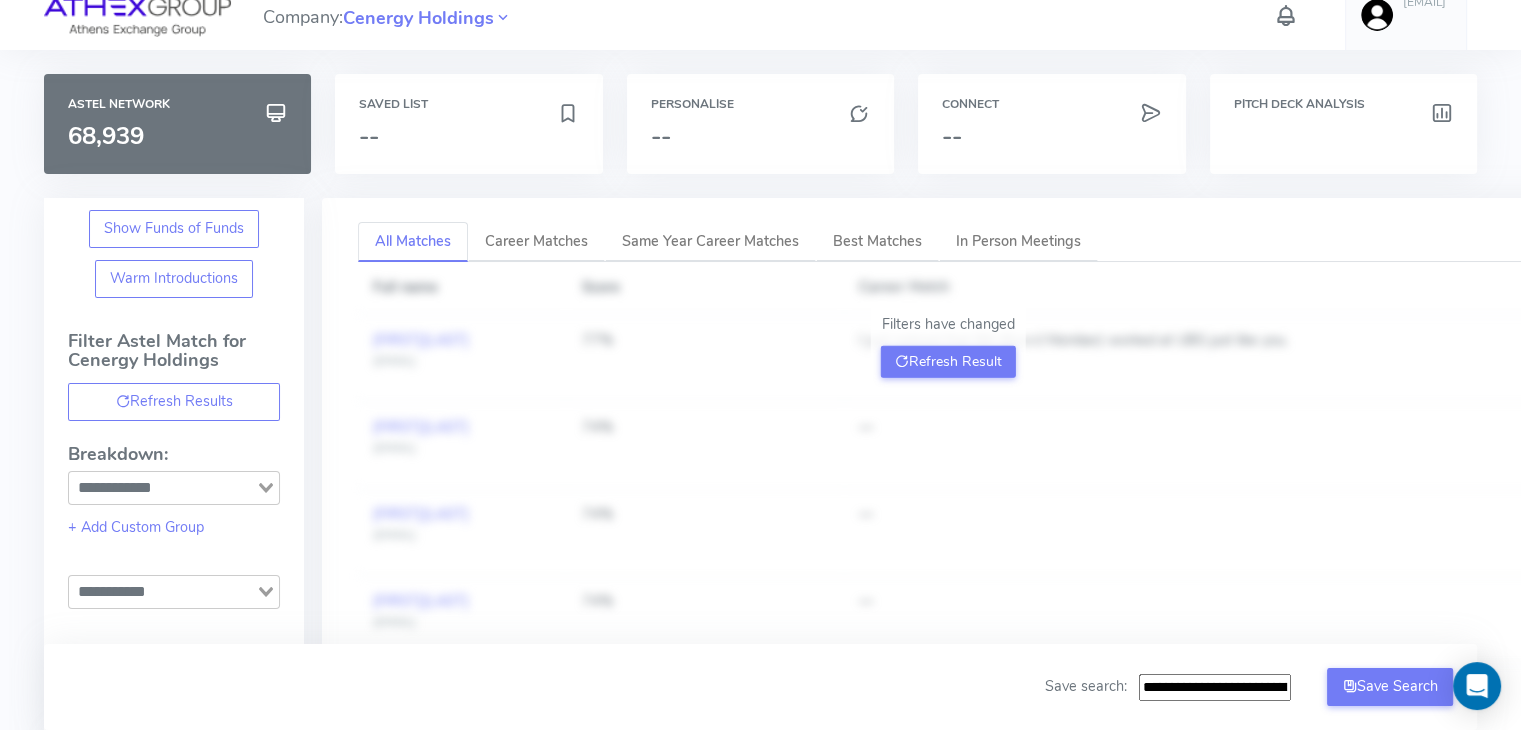 scroll, scrollTop: 0, scrollLeft: 0, axis: both 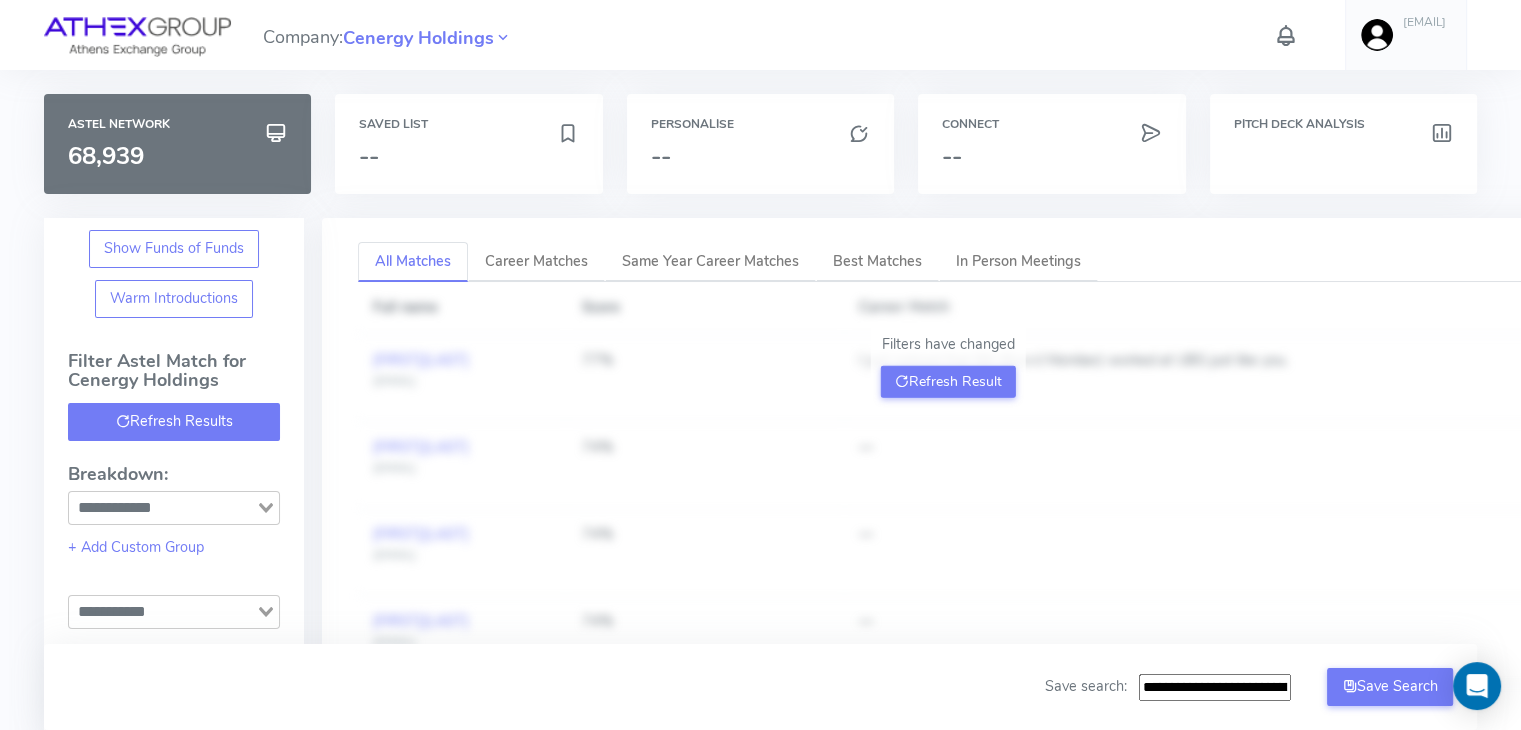 click on "Refresh Results" at bounding box center [174, 422] 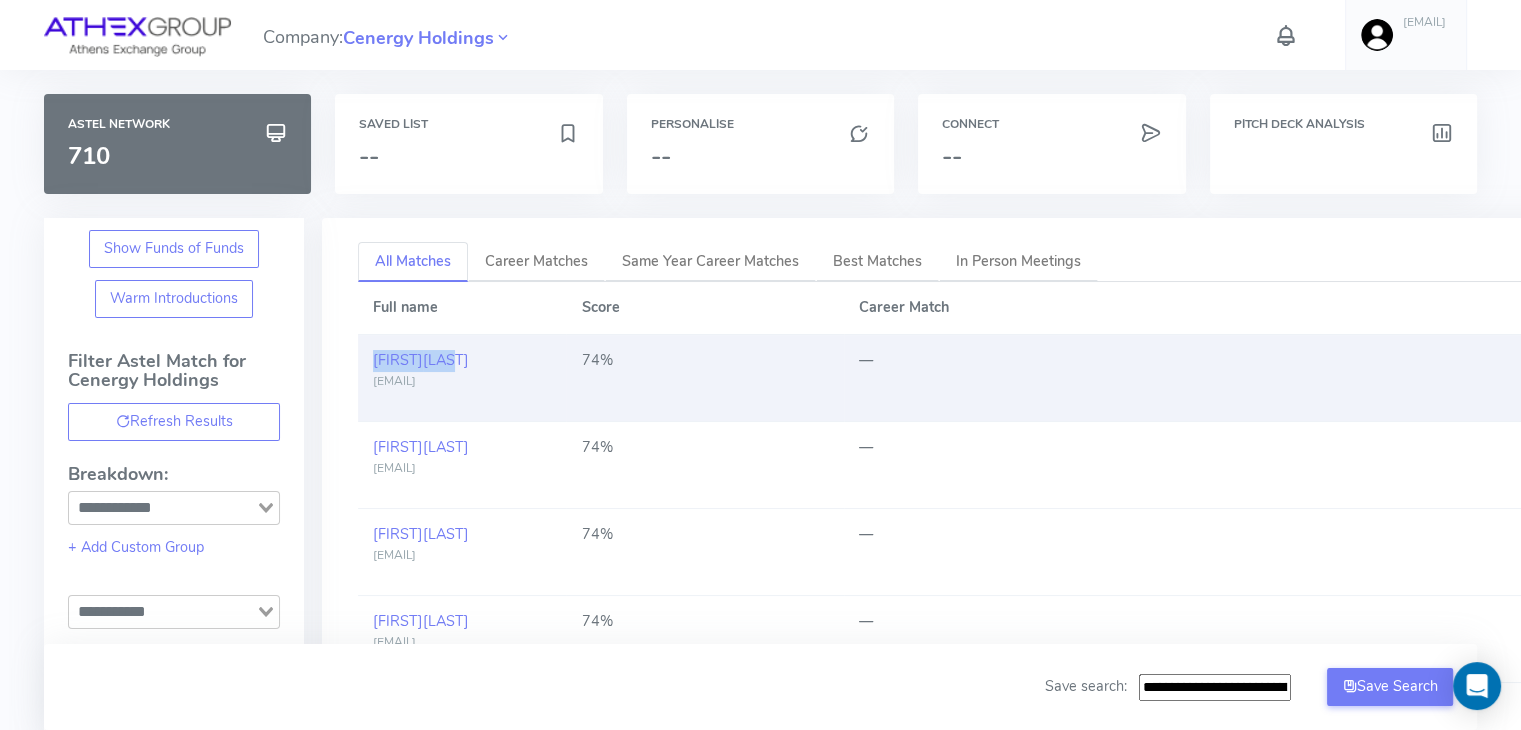 drag, startPoint x: 459, startPoint y: 367, endPoint x: 370, endPoint y: 360, distance: 89.27486 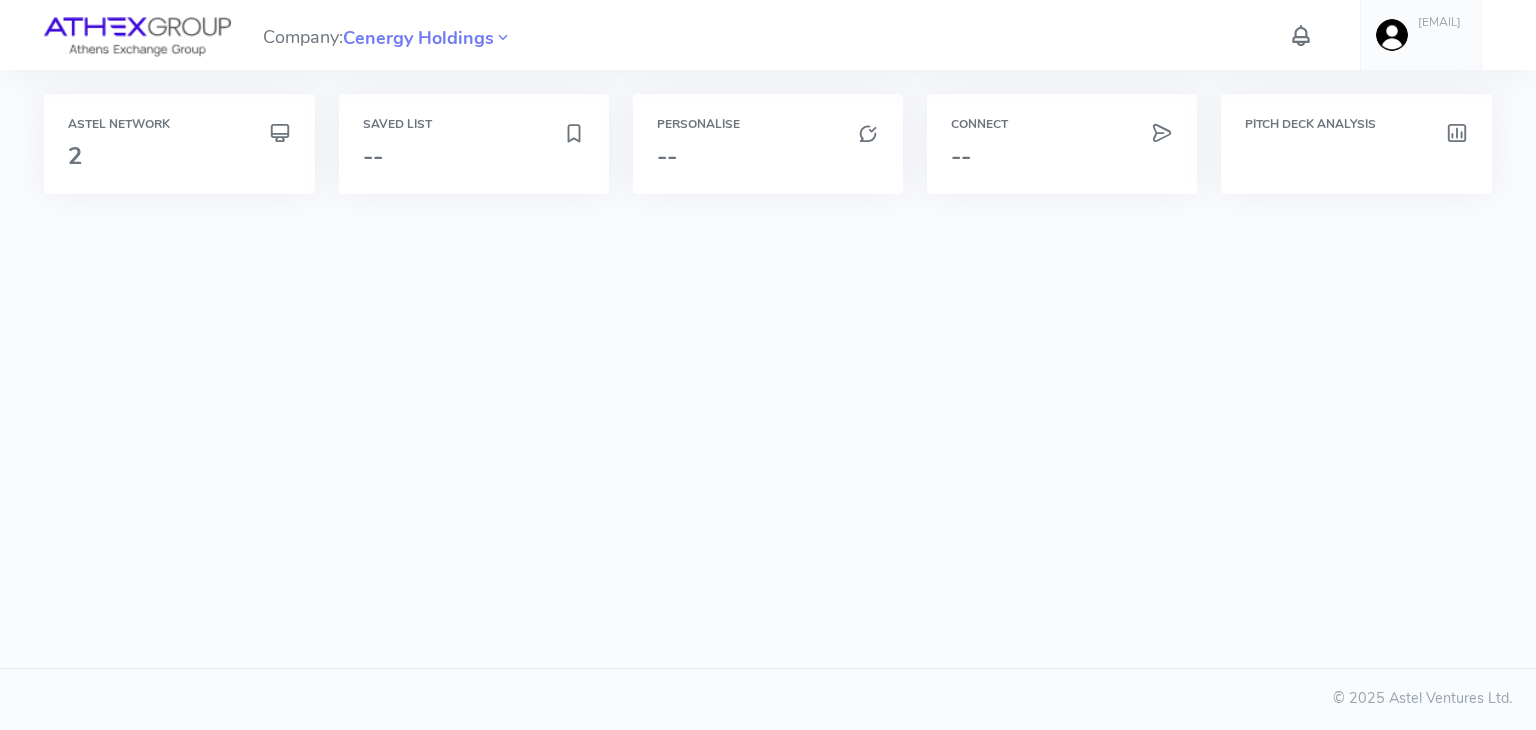 scroll, scrollTop: 0, scrollLeft: 0, axis: both 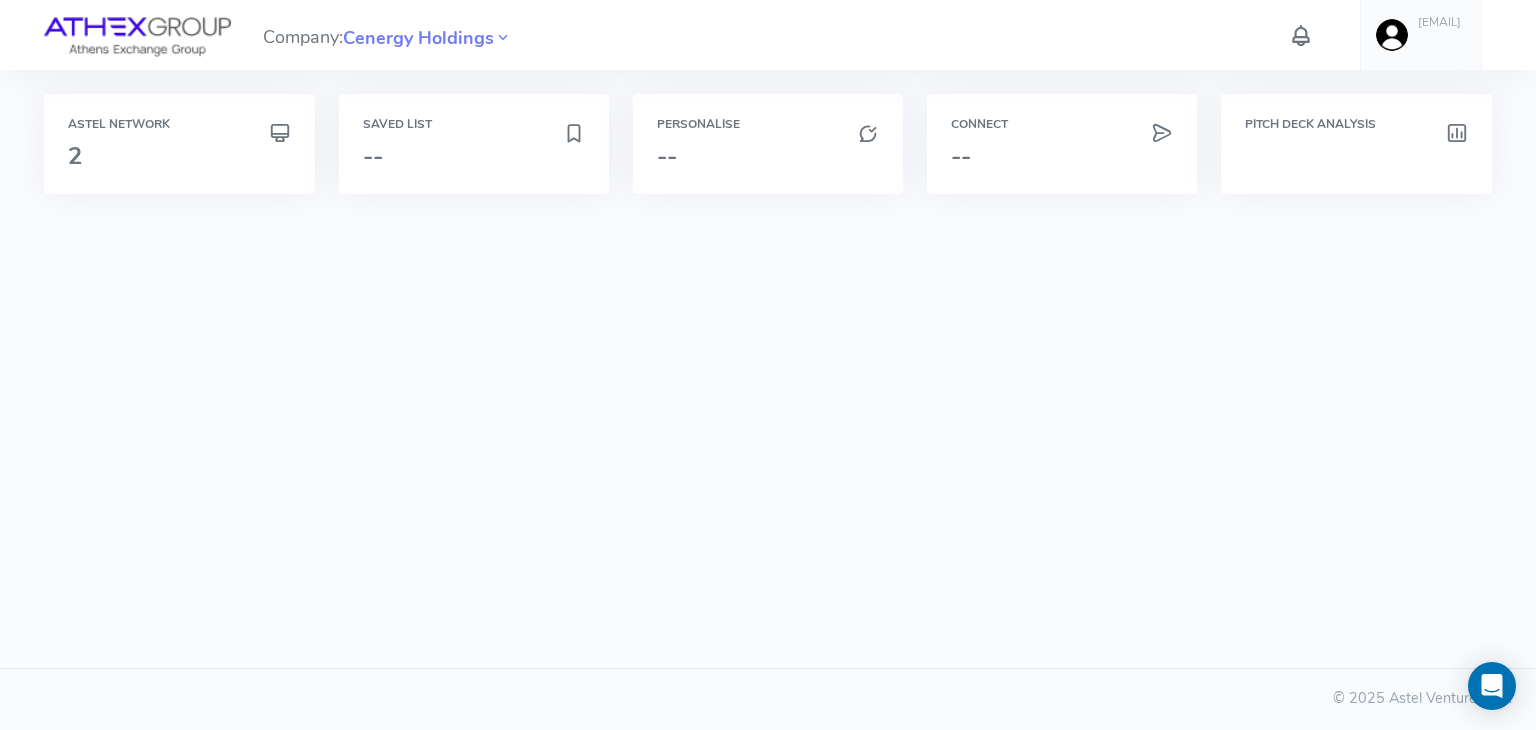 click at bounding box center (1301, 35) 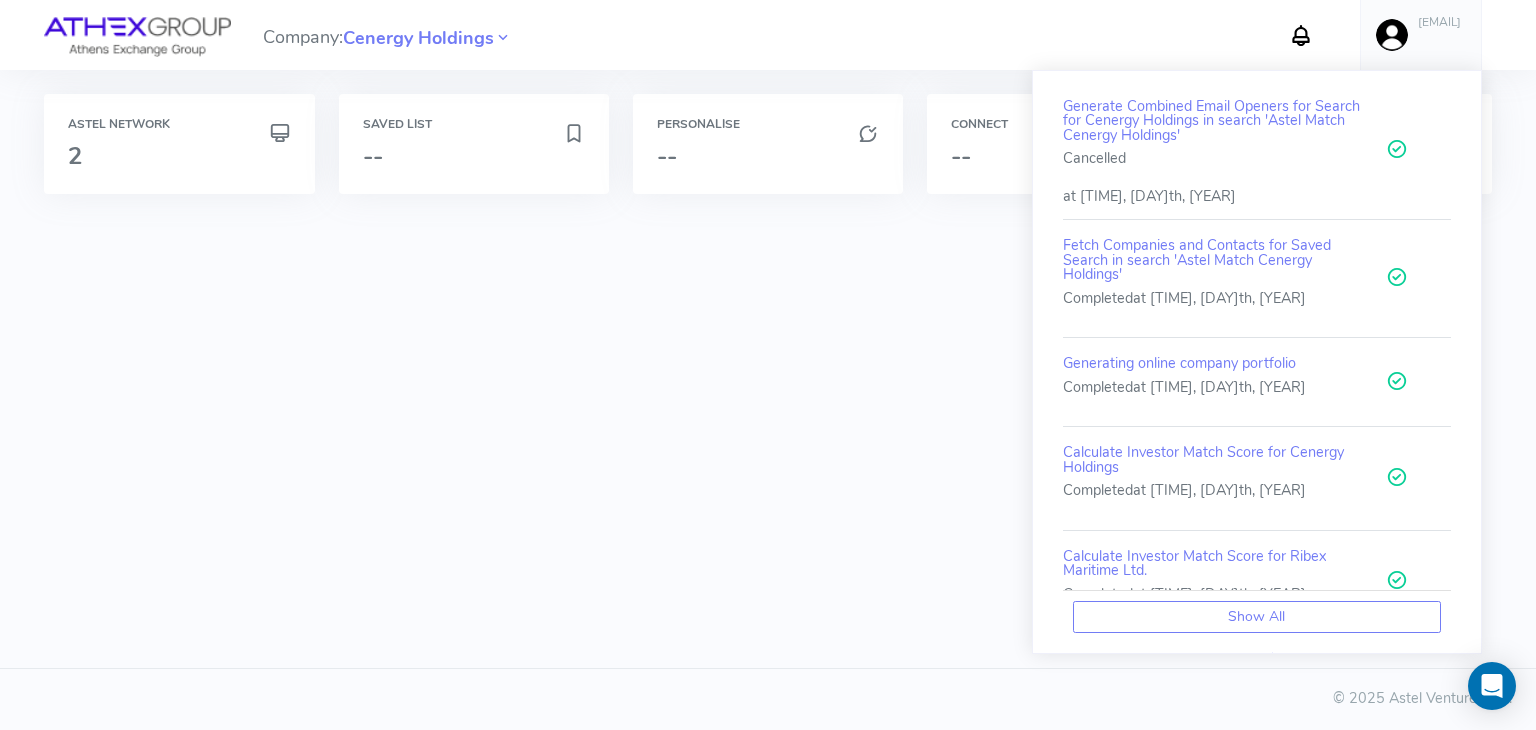 click at bounding box center [137, 37] 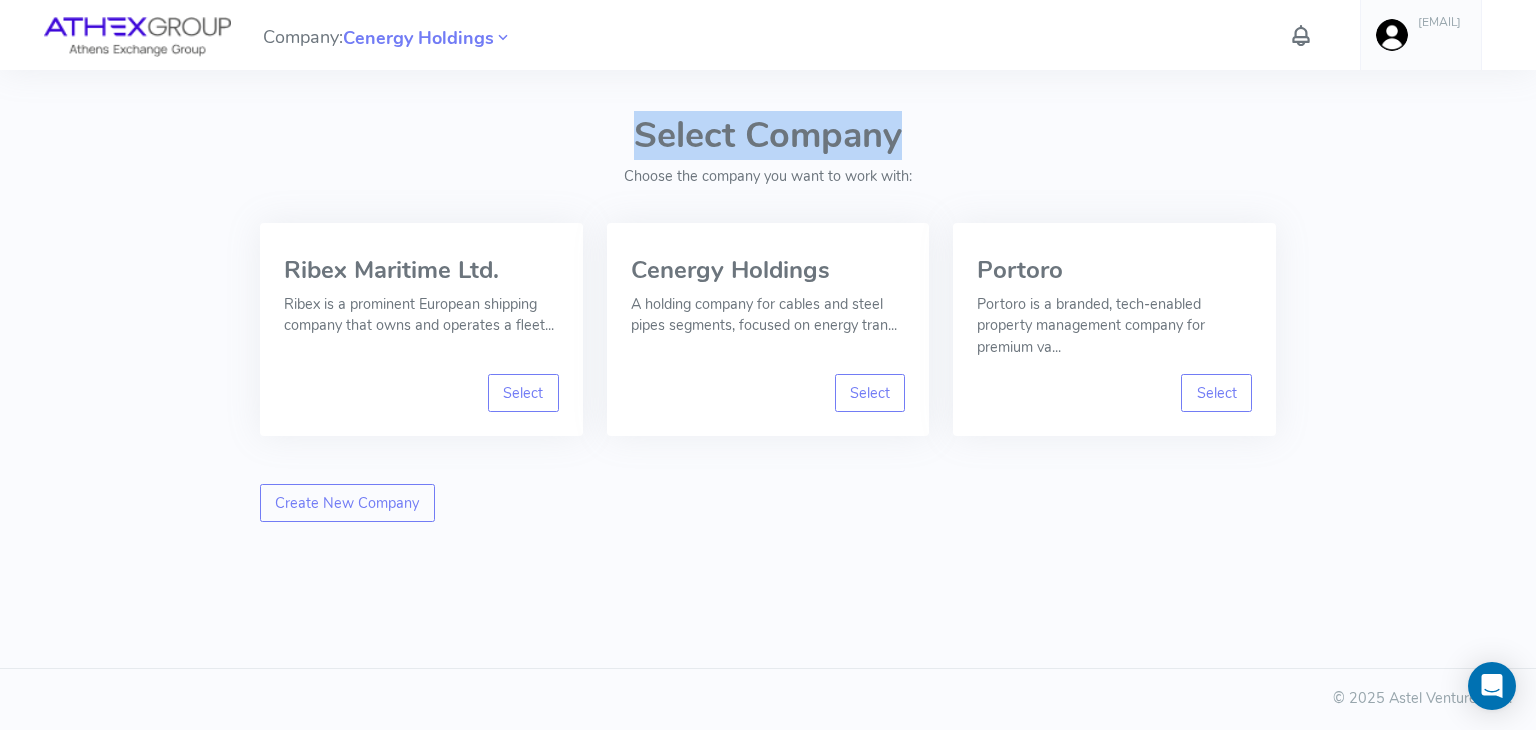drag, startPoint x: 637, startPoint y: 127, endPoint x: 914, endPoint y: 153, distance: 278.21753 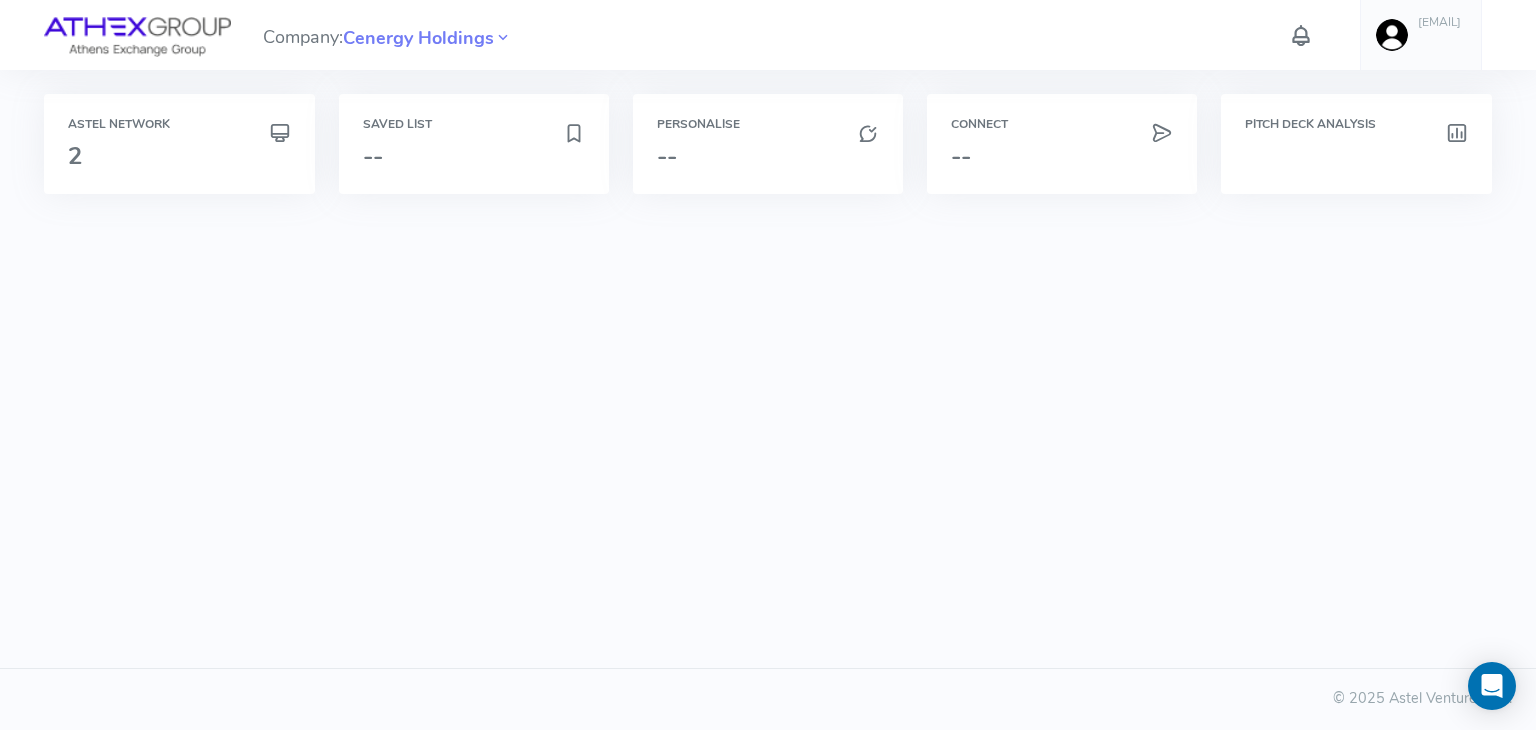 scroll, scrollTop: 0, scrollLeft: 0, axis: both 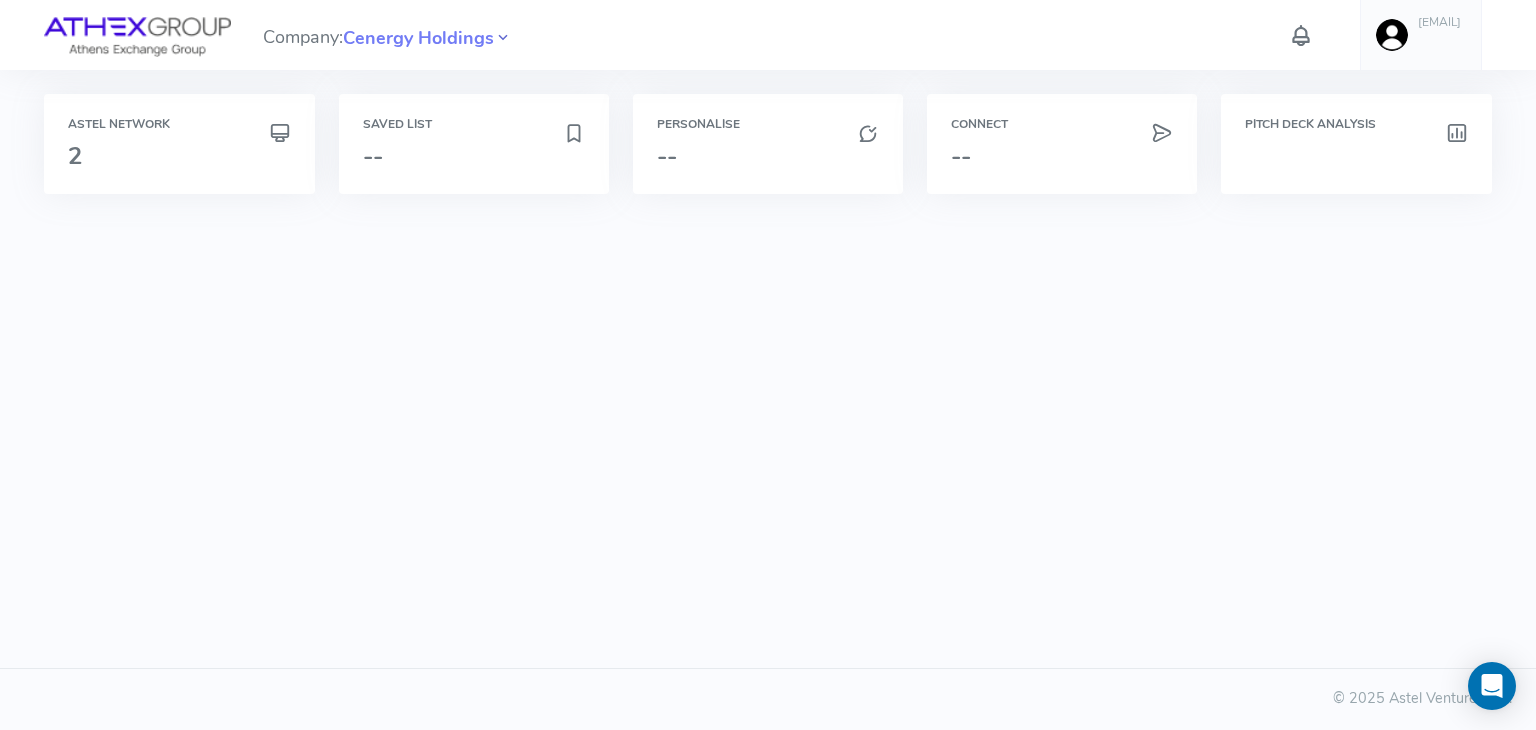 click at bounding box center [503, 38] 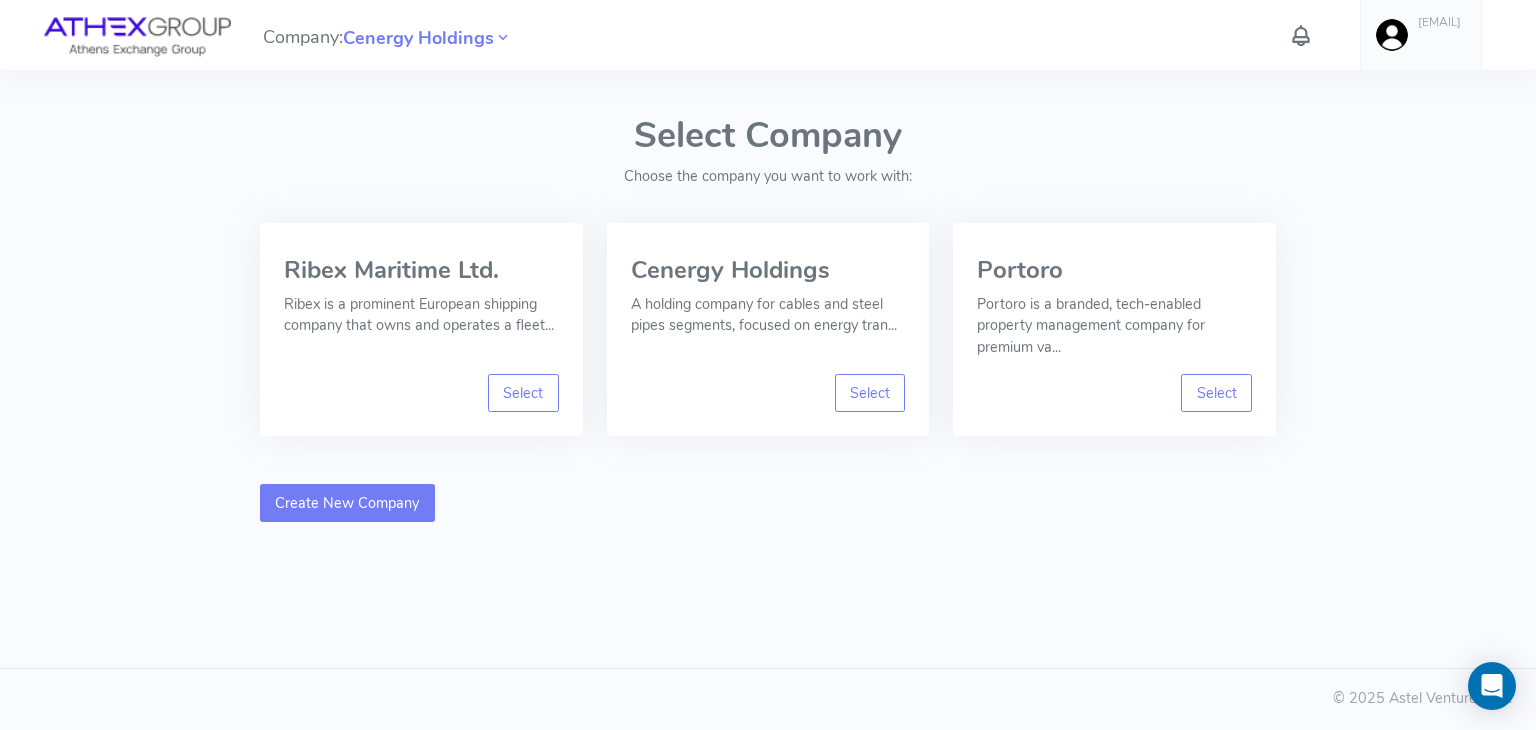 click on "Create New Company" at bounding box center (347, 503) 